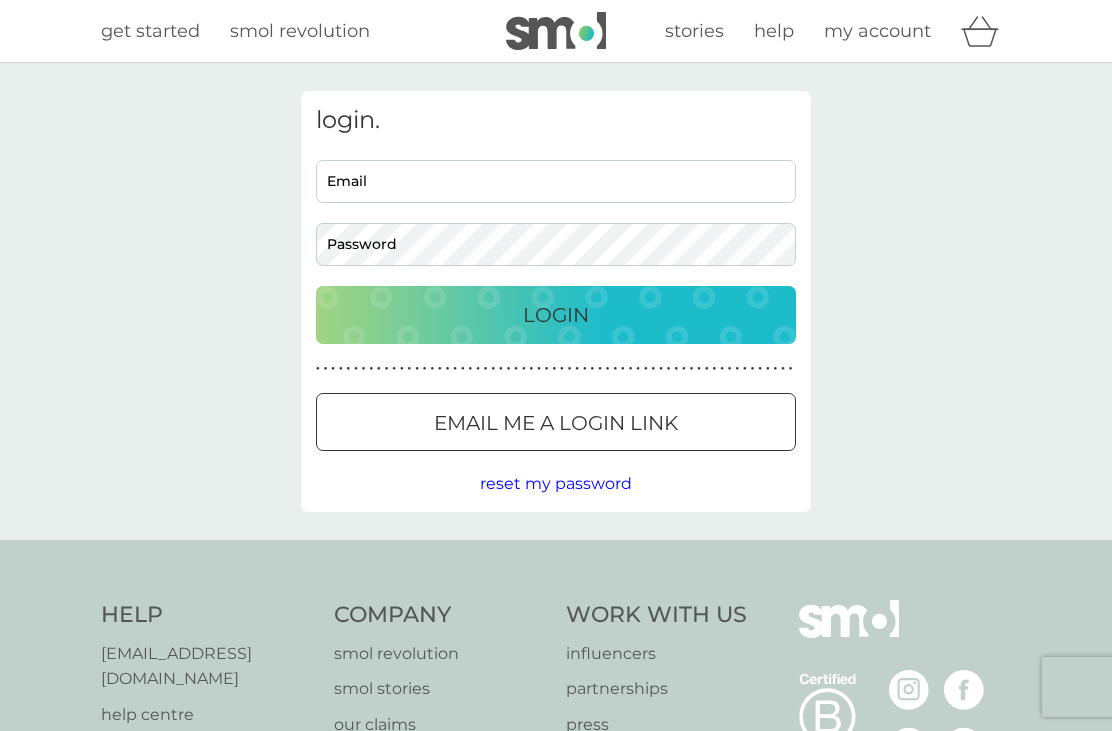 scroll, scrollTop: 0, scrollLeft: 0, axis: both 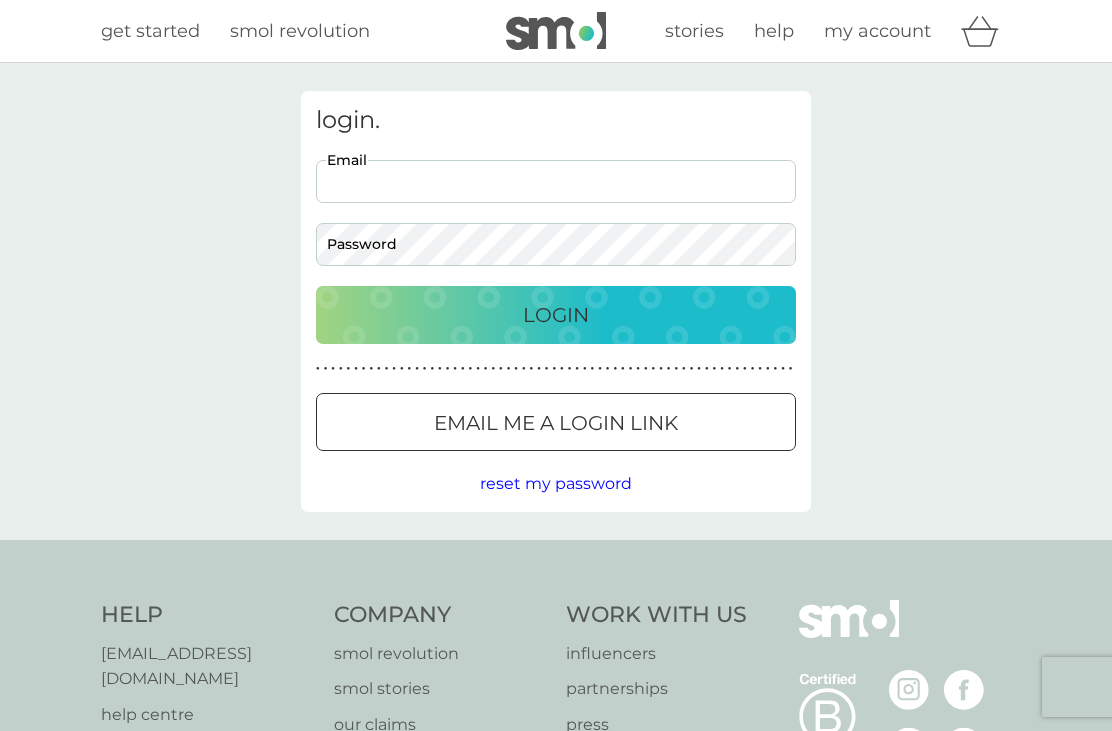 type on "revdawncarn@outlook.com" 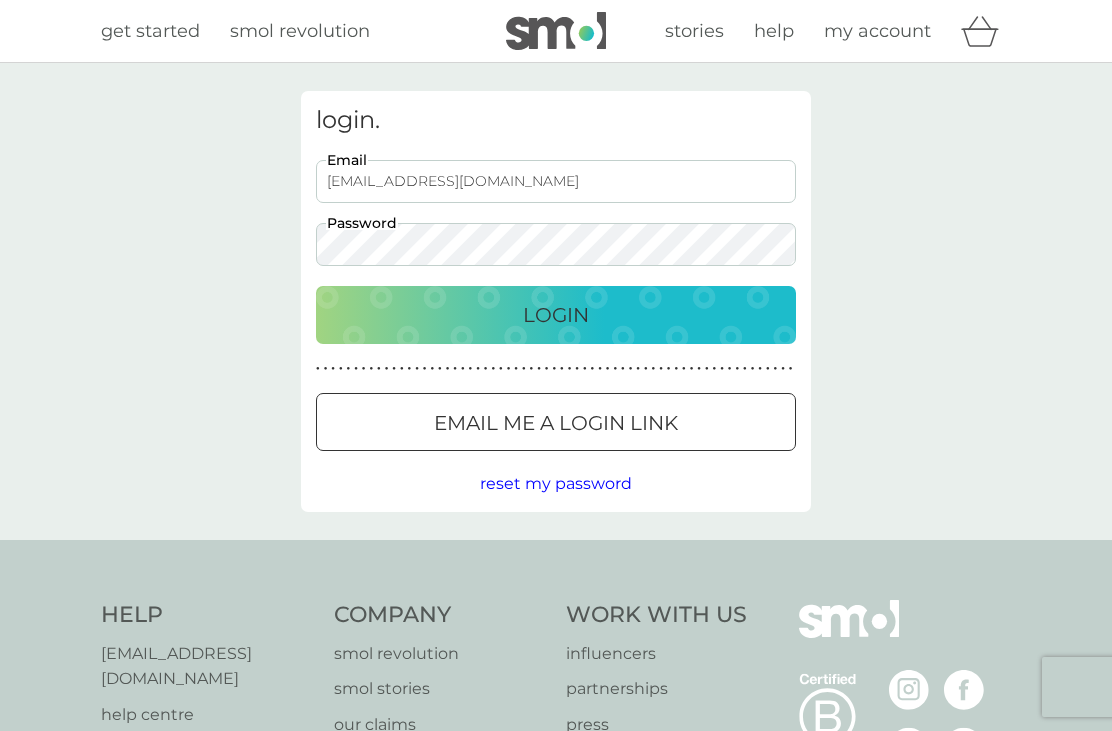 click on "Login" at bounding box center (556, 315) 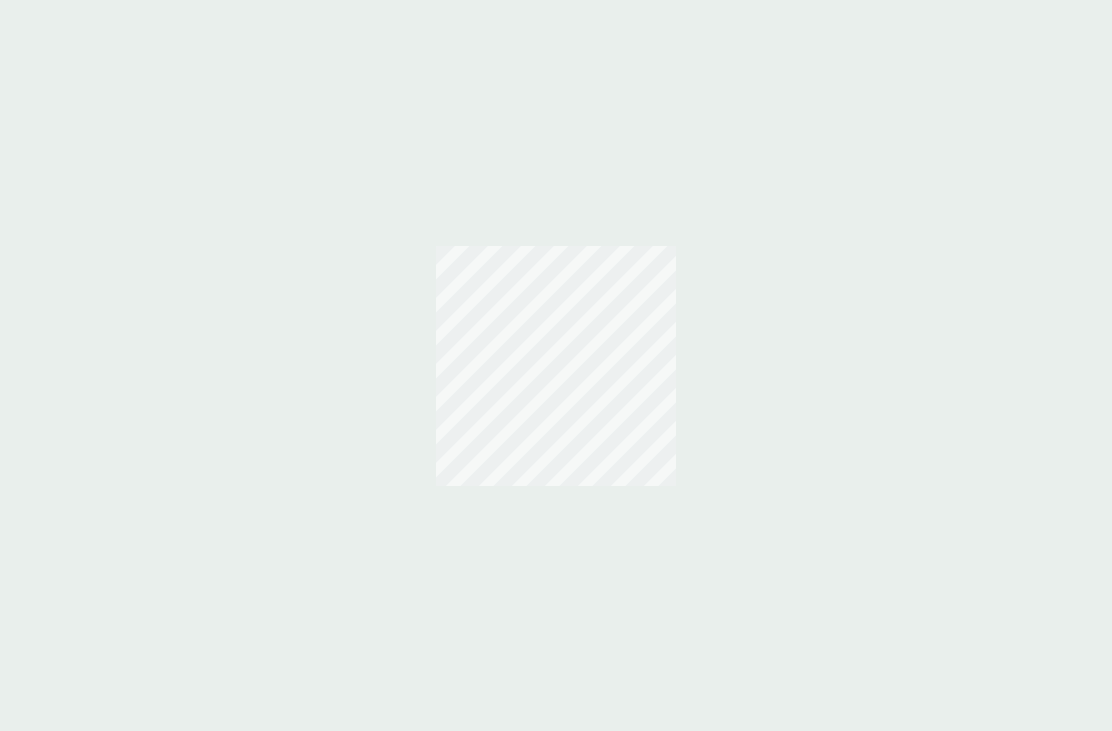 scroll, scrollTop: 0, scrollLeft: 0, axis: both 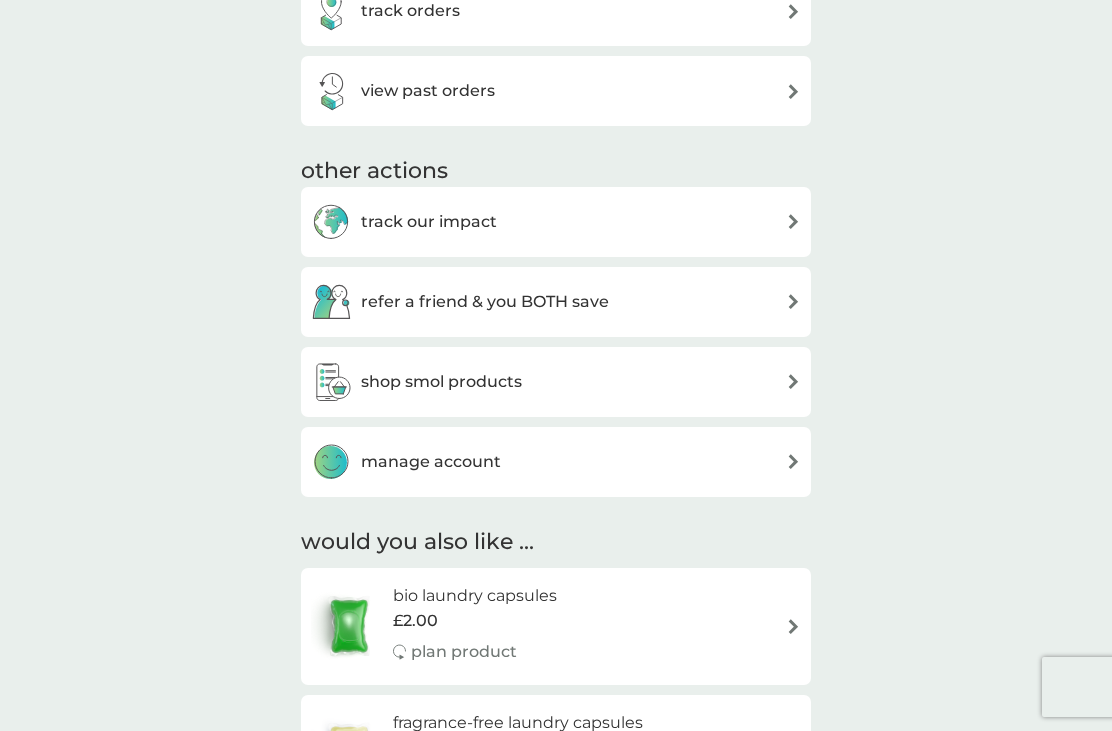 click on "shop smol products" at bounding box center (556, 382) 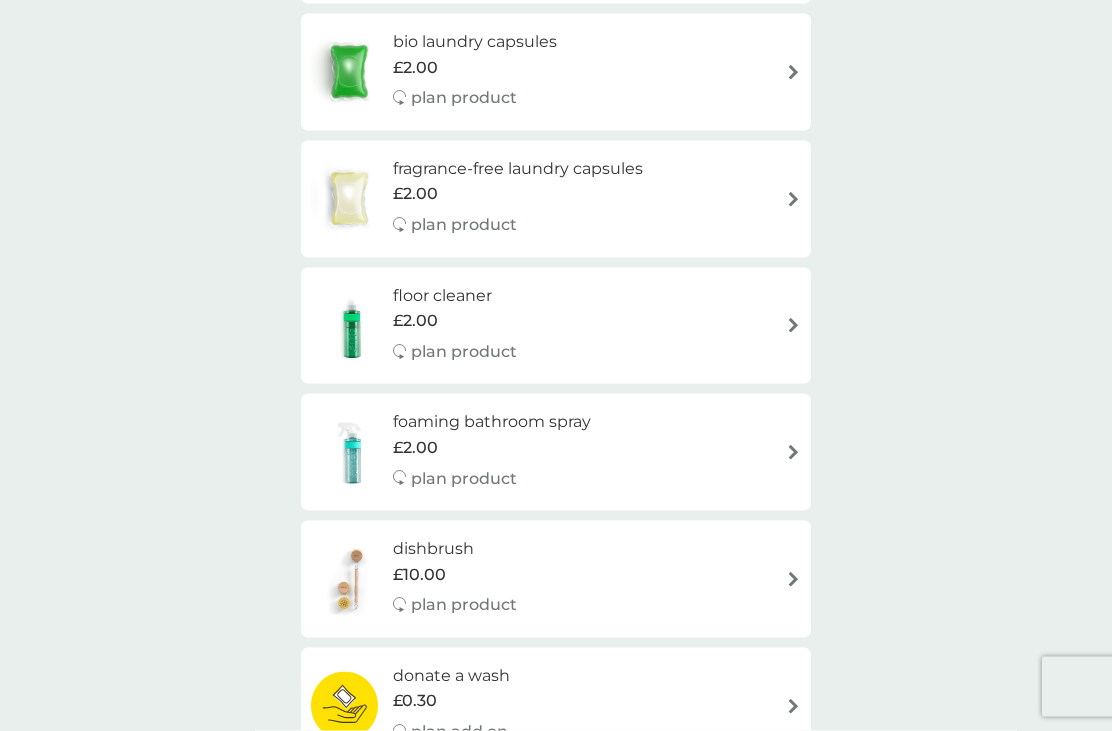 scroll, scrollTop: 316, scrollLeft: 0, axis: vertical 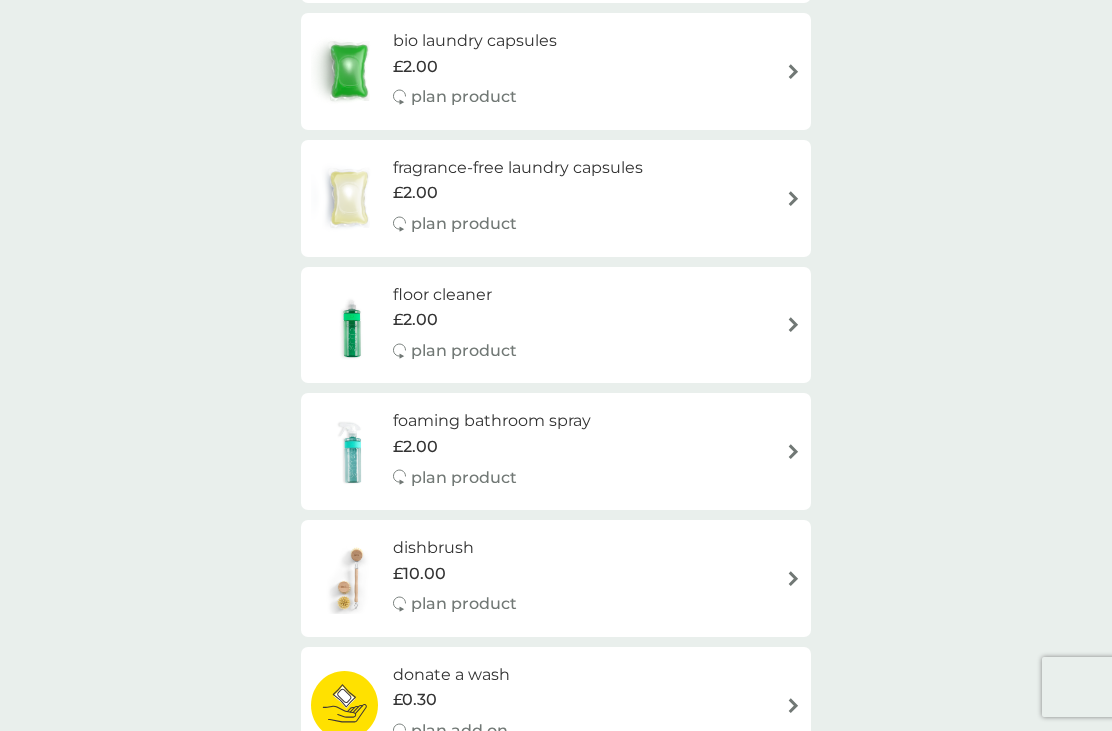 click at bounding box center [793, 324] 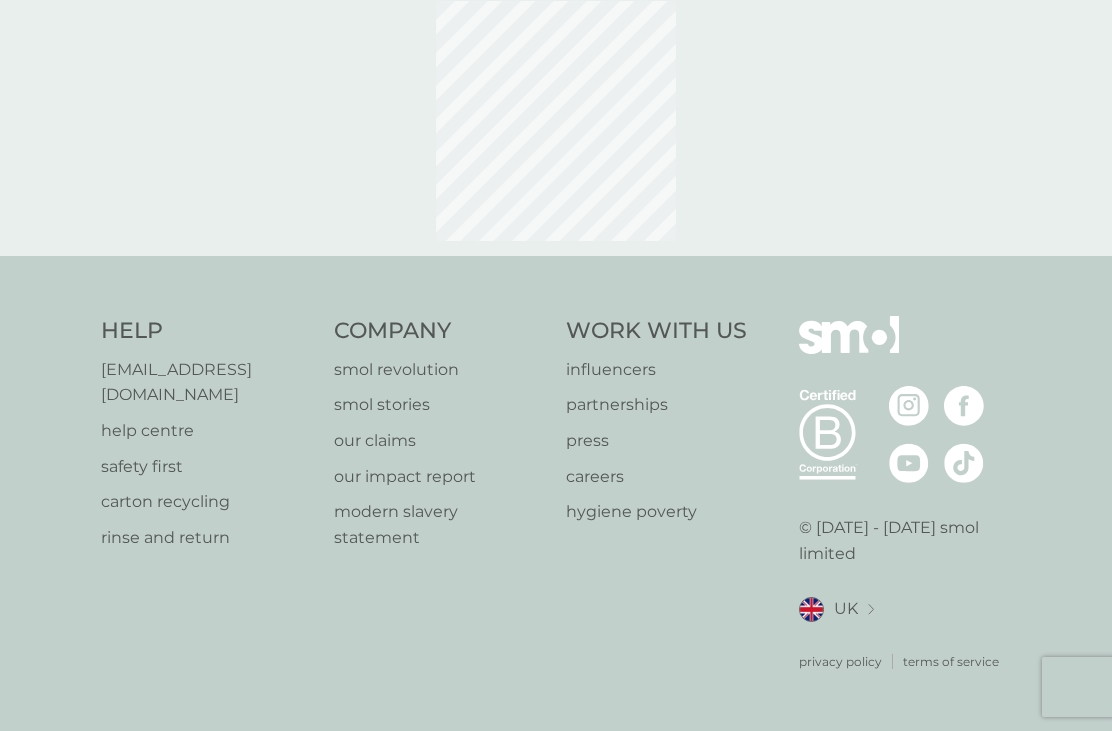scroll, scrollTop: 0, scrollLeft: 0, axis: both 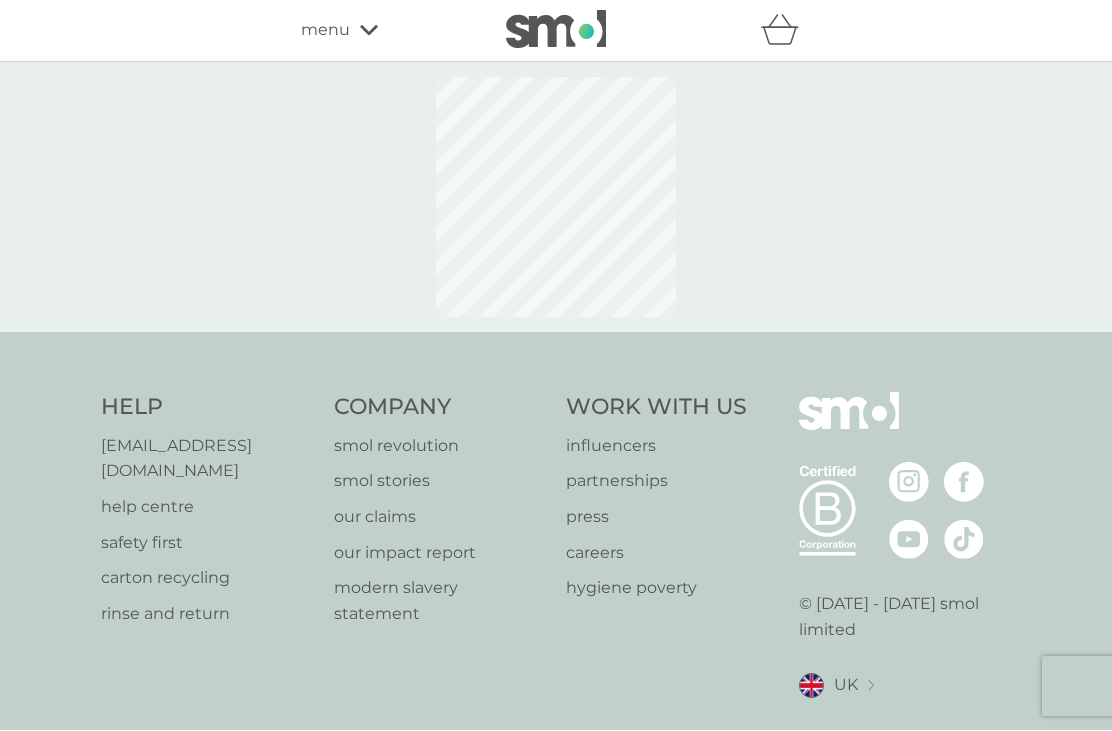 select on "84" 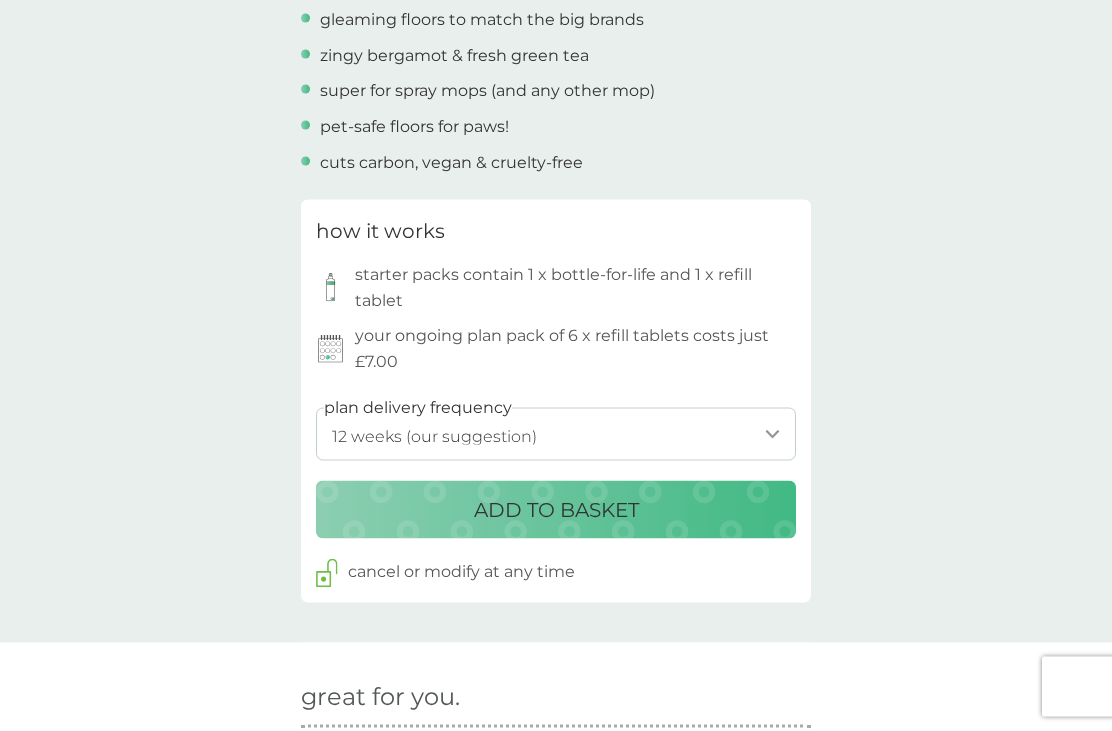 scroll, scrollTop: 786, scrollLeft: 0, axis: vertical 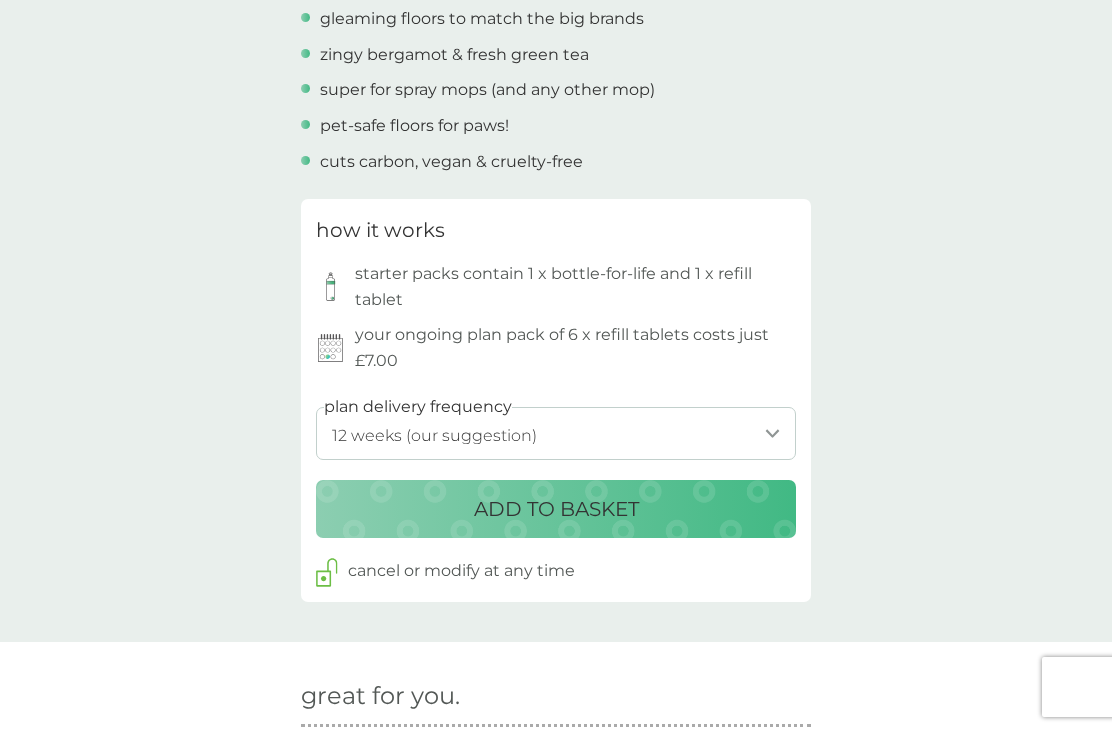 click on "ADD TO BASKET" at bounding box center [556, 509] 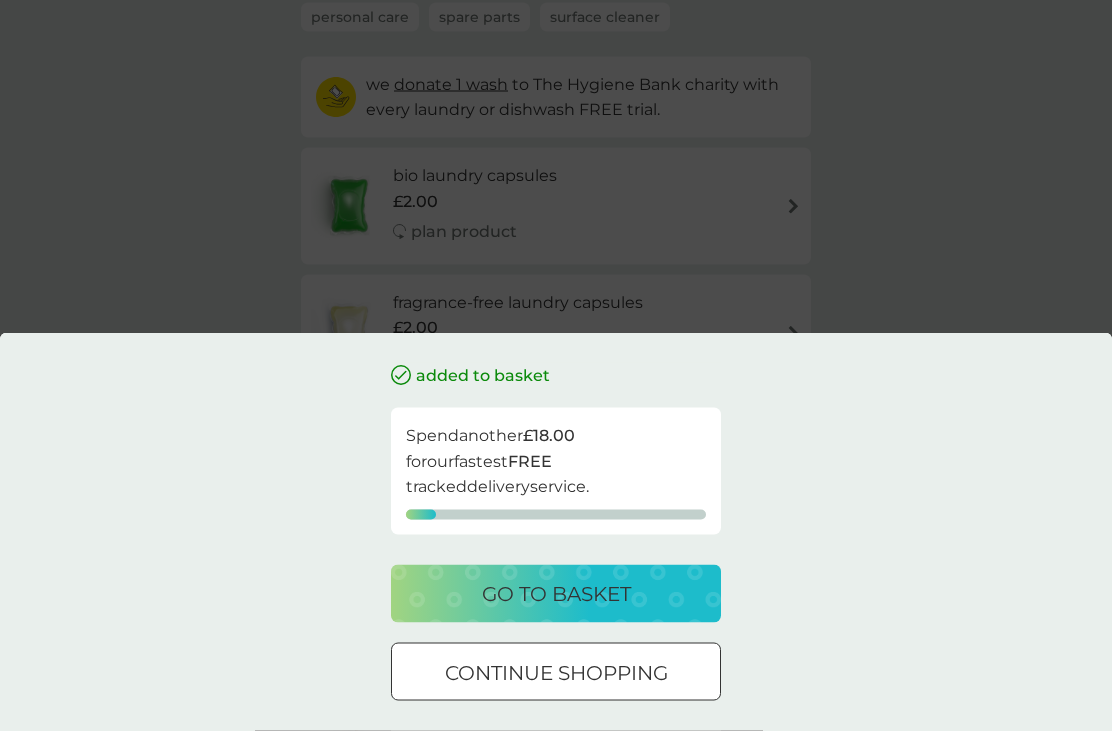 scroll, scrollTop: 183, scrollLeft: 0, axis: vertical 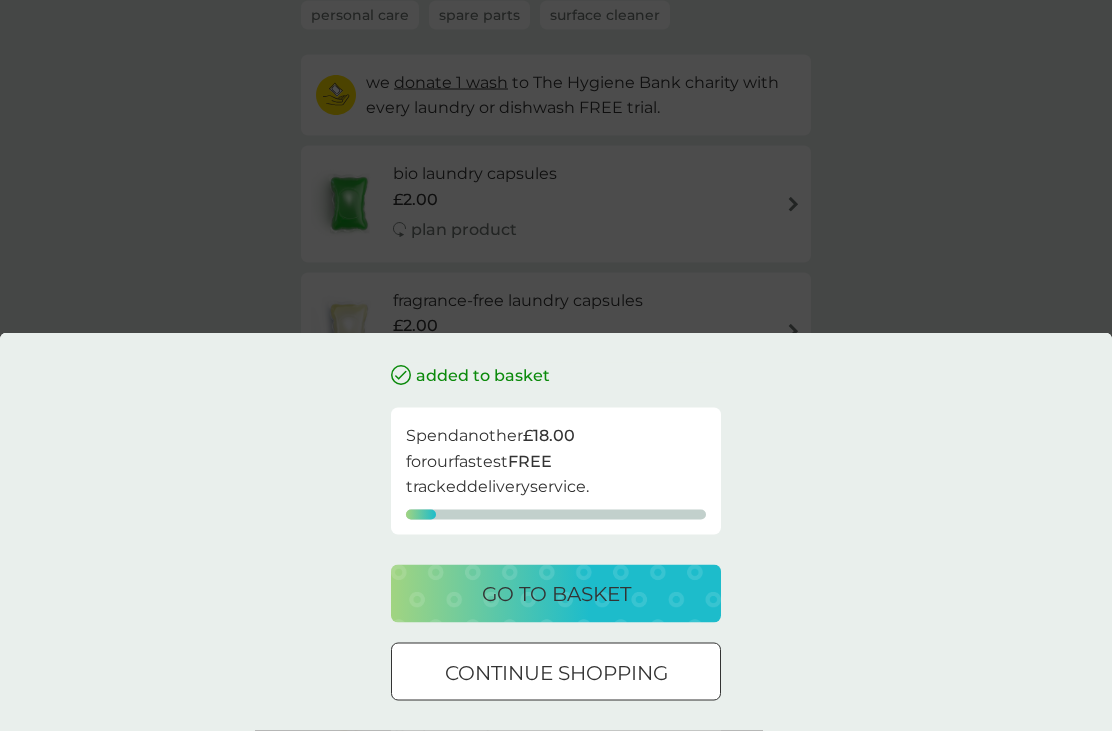 click on "continue shopping" at bounding box center [556, 673] 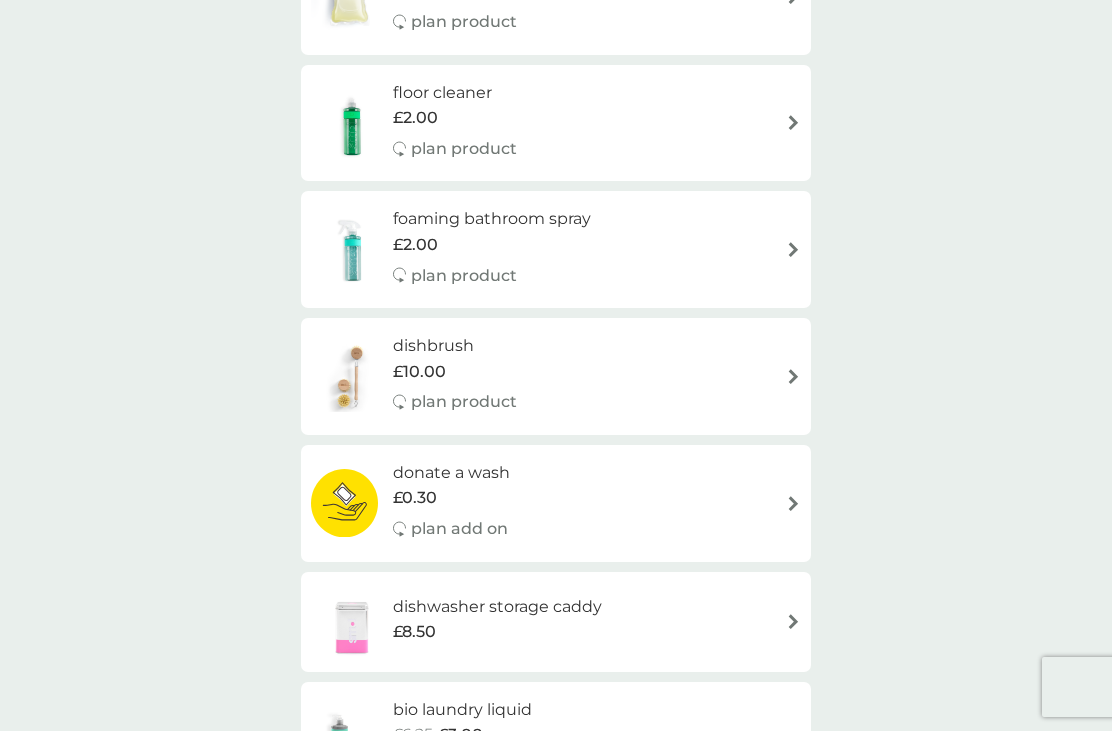 scroll, scrollTop: 518, scrollLeft: 0, axis: vertical 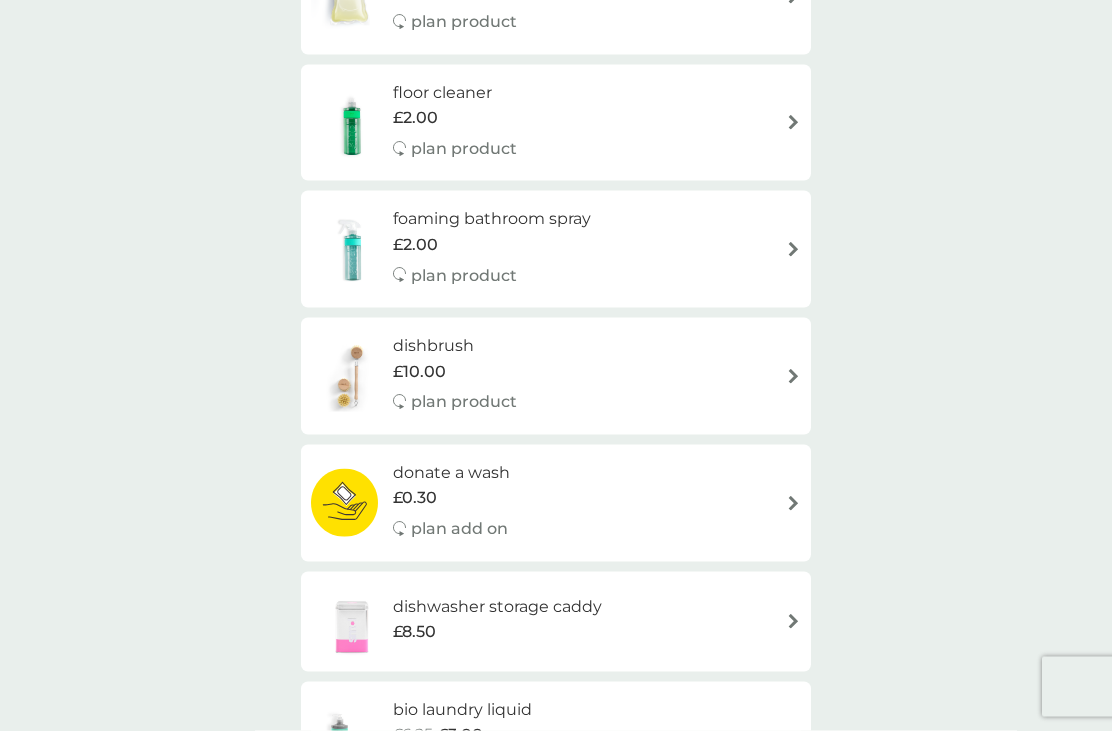 click at bounding box center [793, 249] 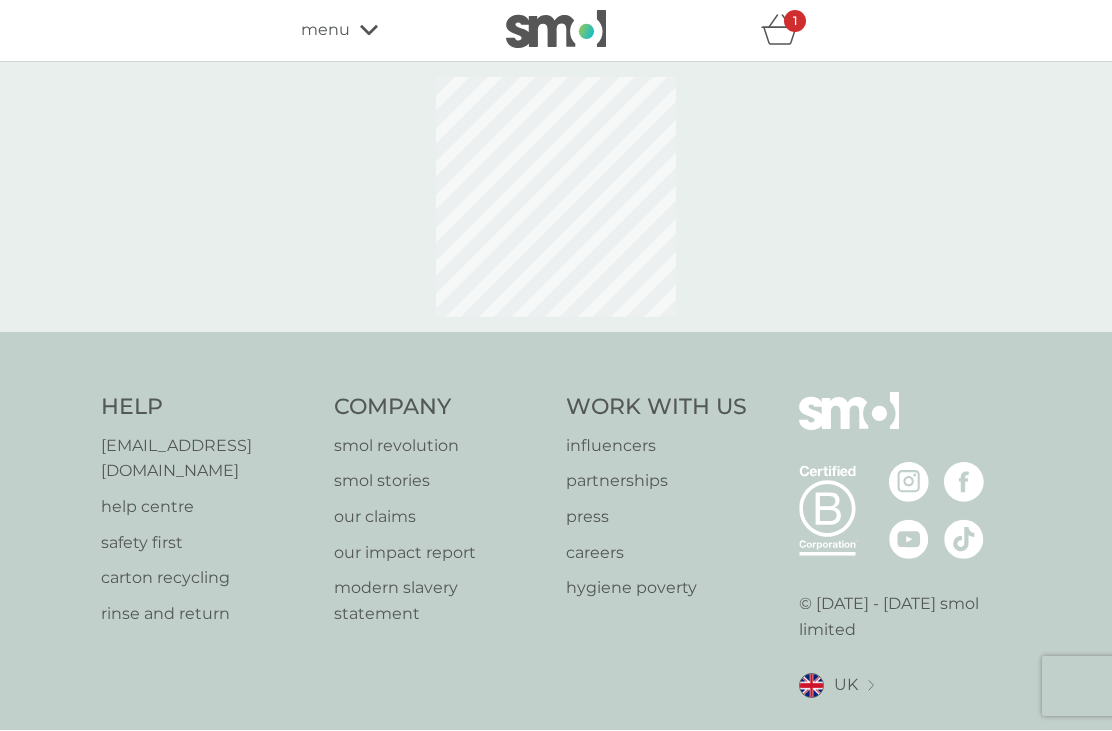 select on "182" 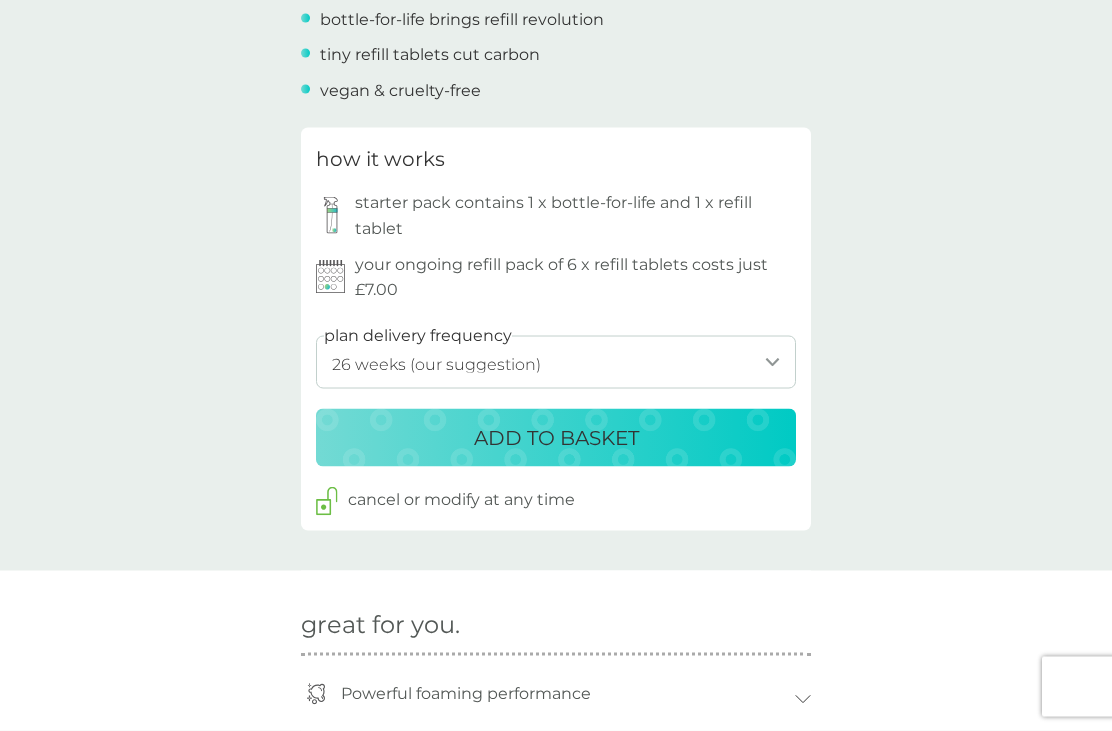 scroll, scrollTop: 910, scrollLeft: 0, axis: vertical 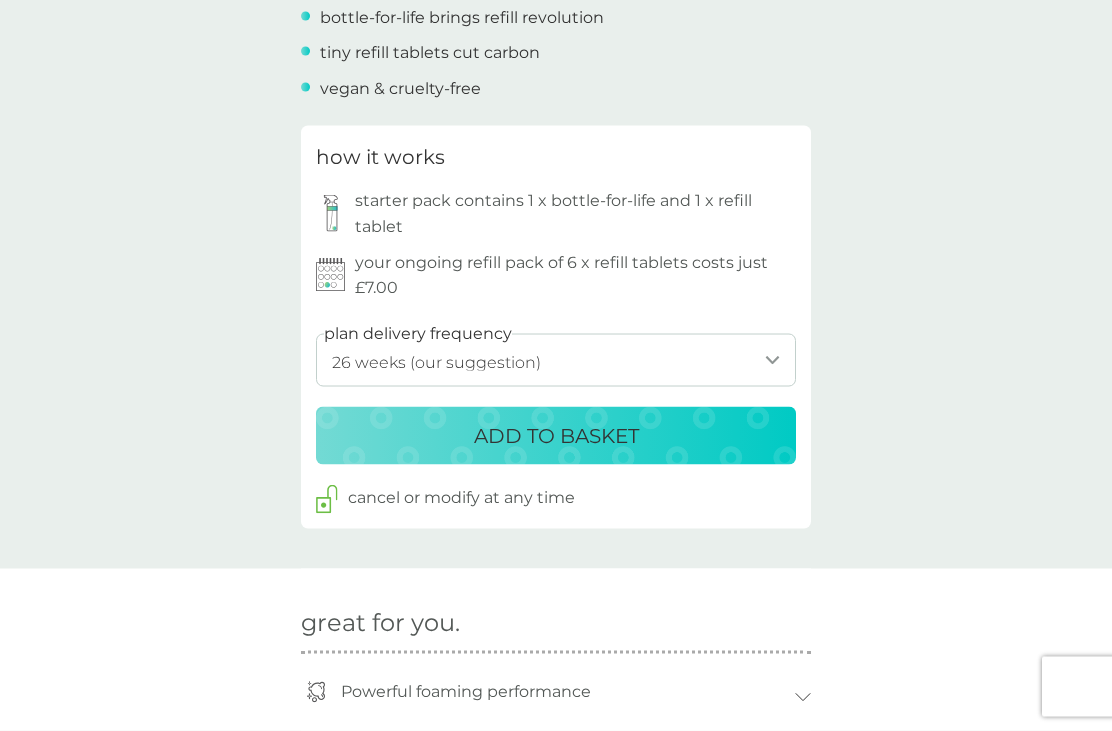 click on "ADD TO BASKET" at bounding box center (556, 436) 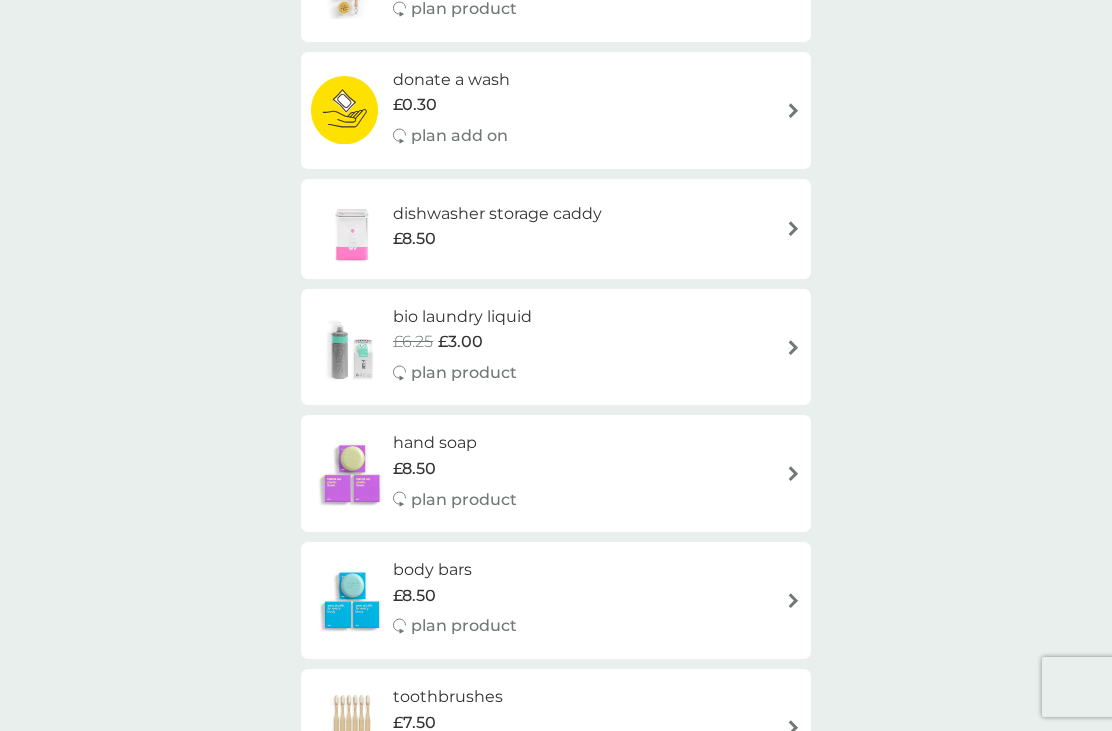 scroll, scrollTop: 0, scrollLeft: 0, axis: both 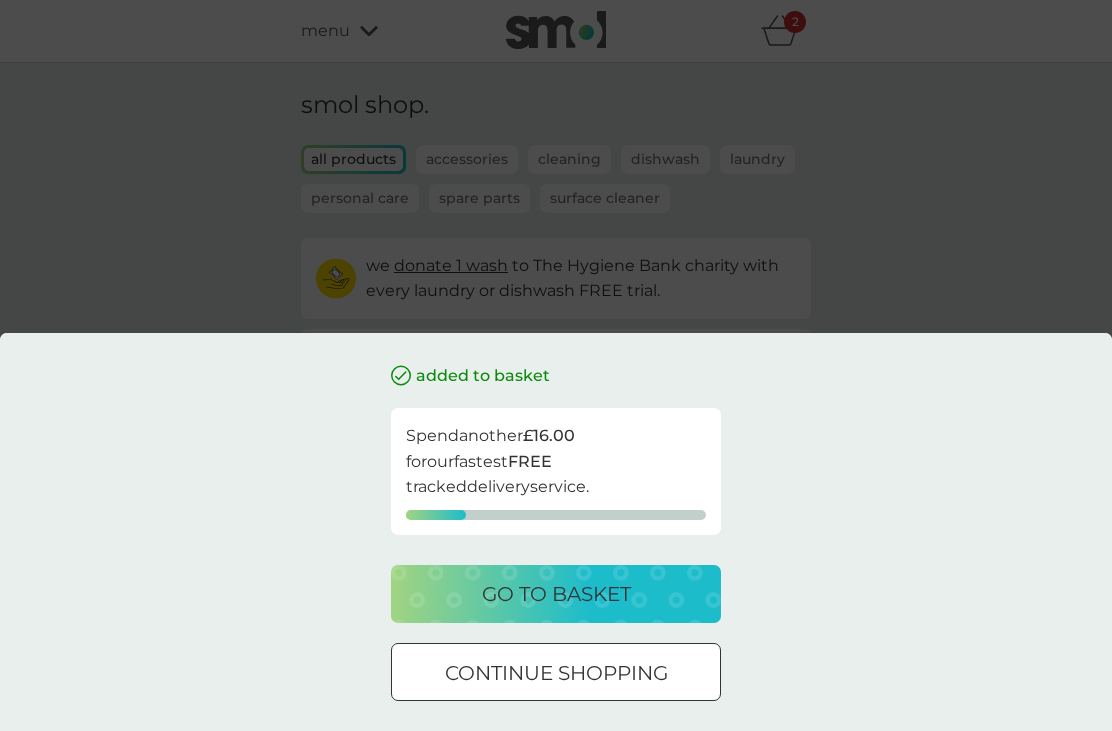 click on "go to basket" at bounding box center [556, 594] 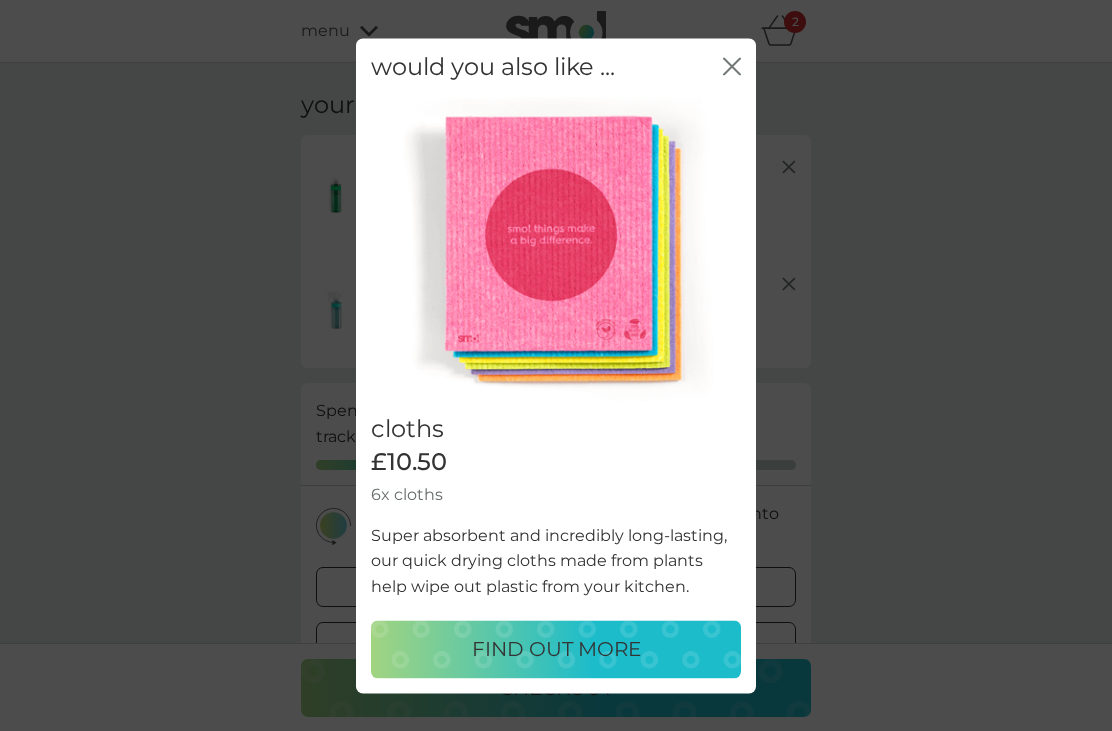 click on "close" at bounding box center (732, 67) 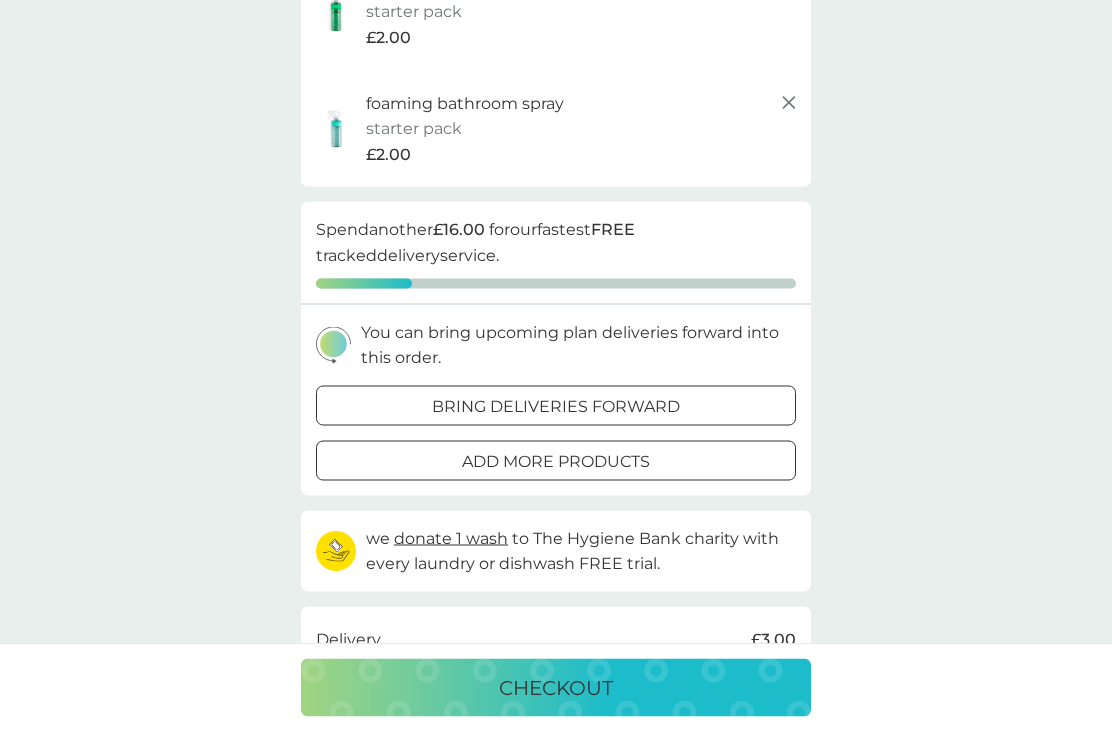 scroll, scrollTop: 185, scrollLeft: 0, axis: vertical 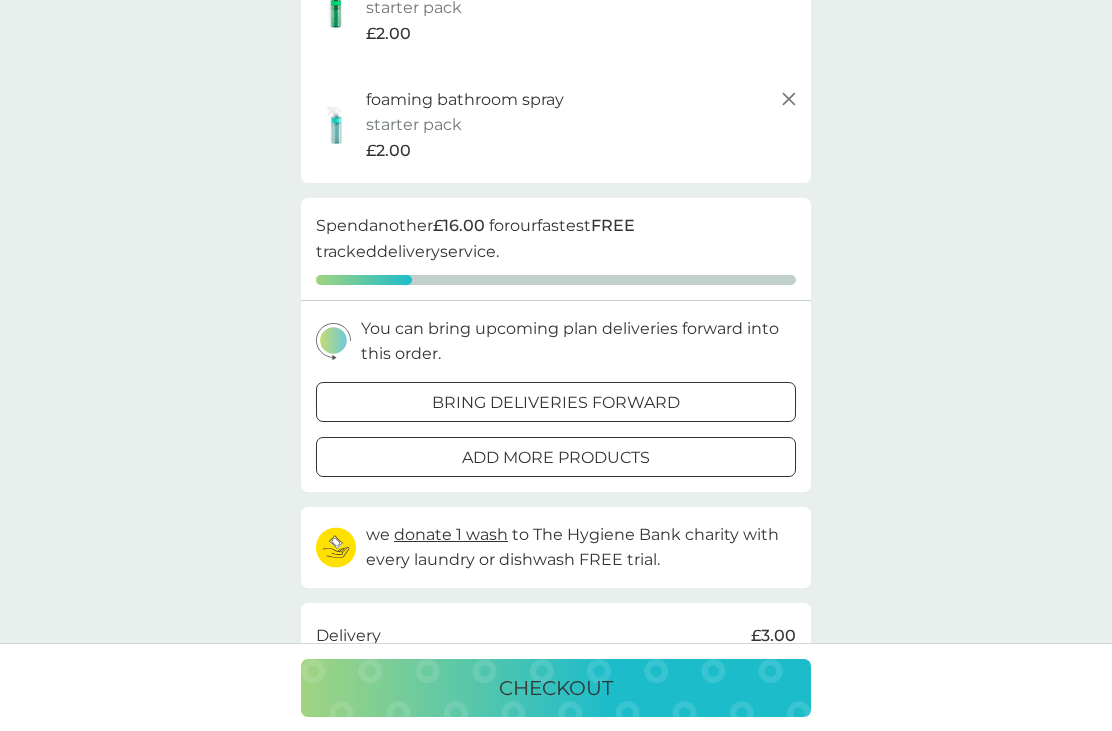 click on "add more products" at bounding box center (556, 457) 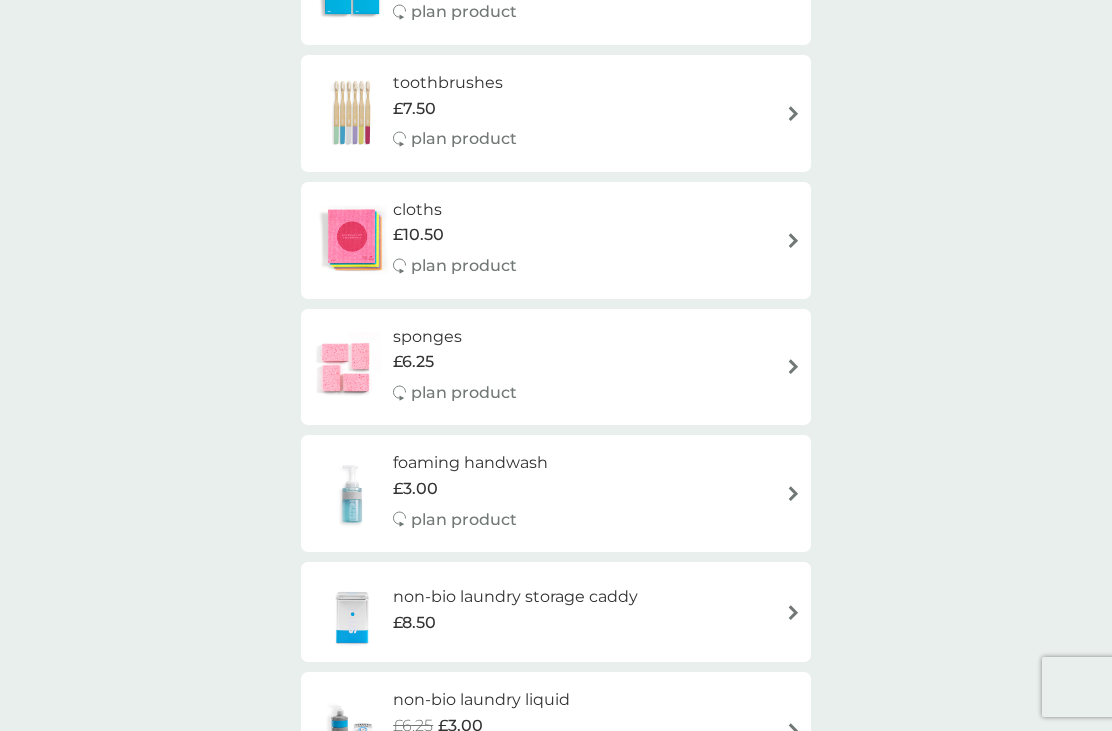 scroll, scrollTop: 1532, scrollLeft: 0, axis: vertical 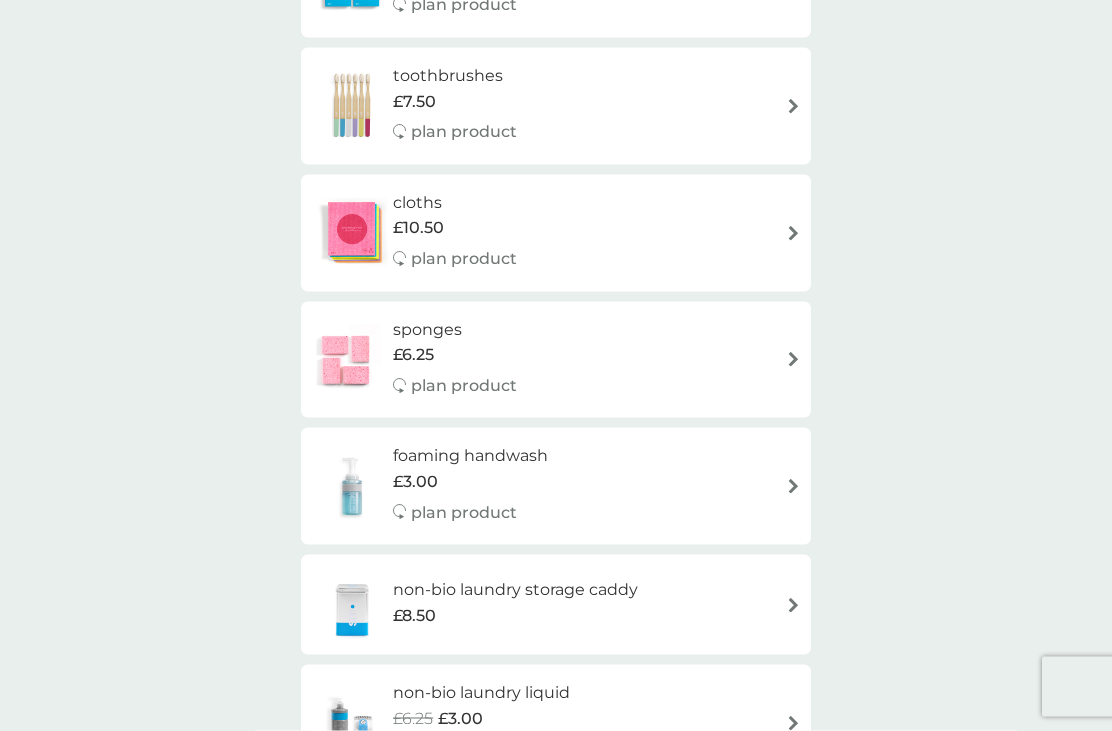 click on "foaming handwash £3.00 plan product" at bounding box center (556, 486) 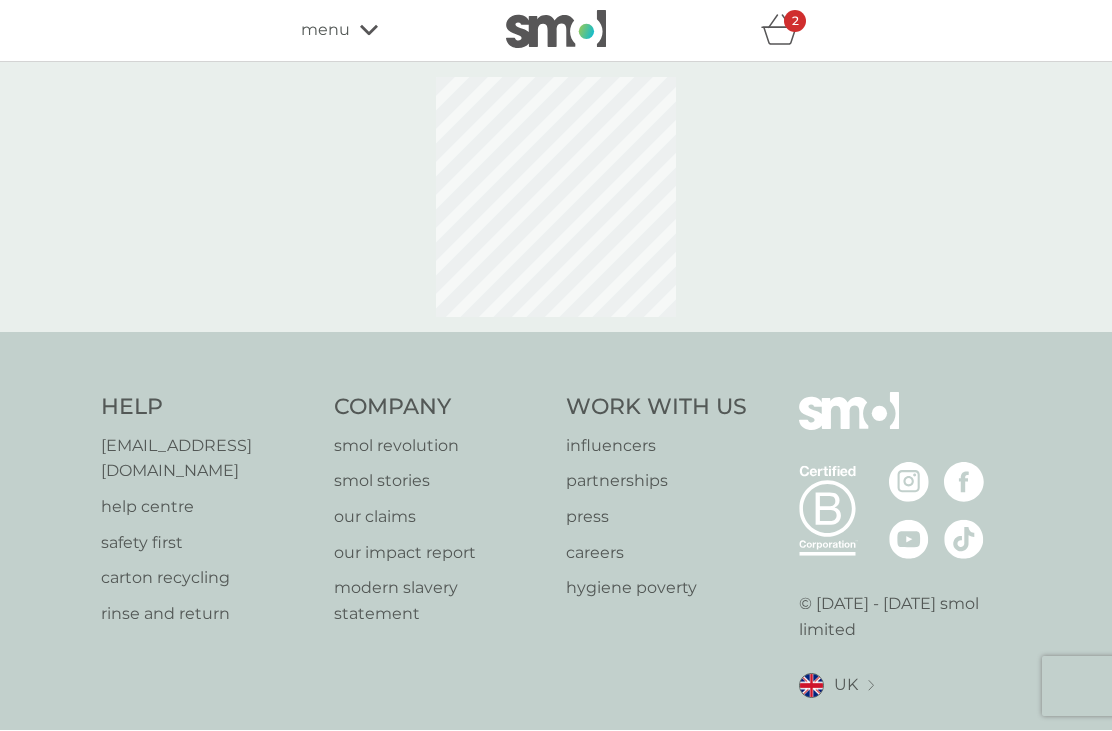 select on "119" 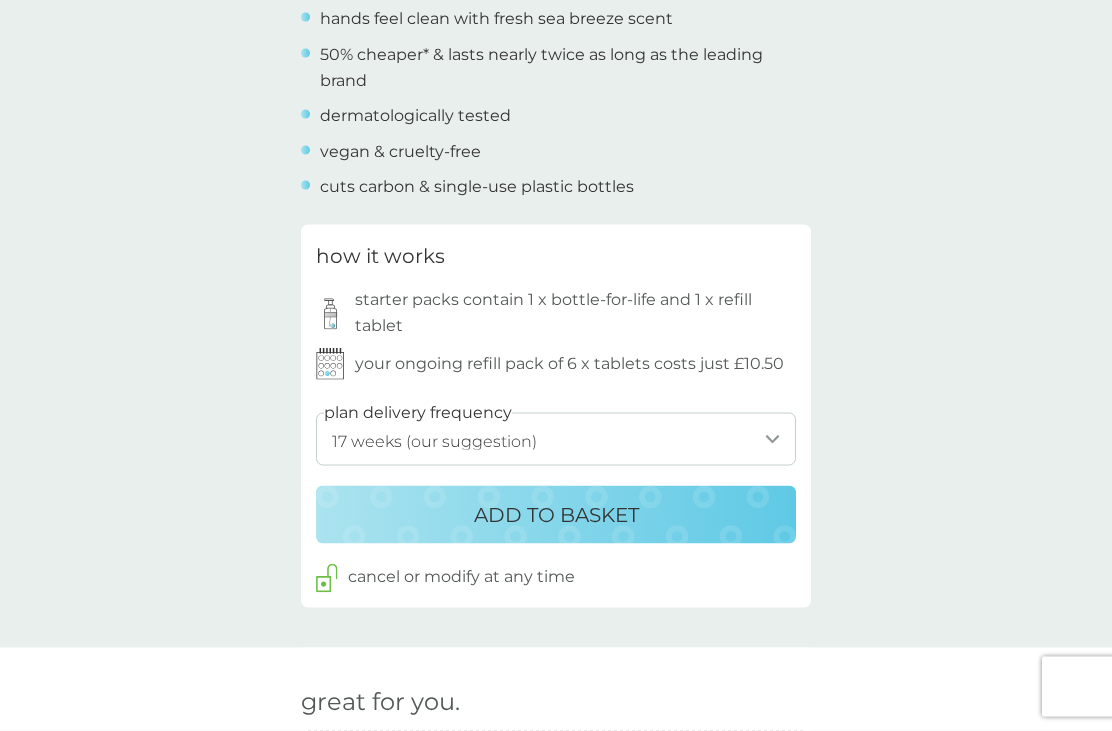 scroll, scrollTop: 883, scrollLeft: 0, axis: vertical 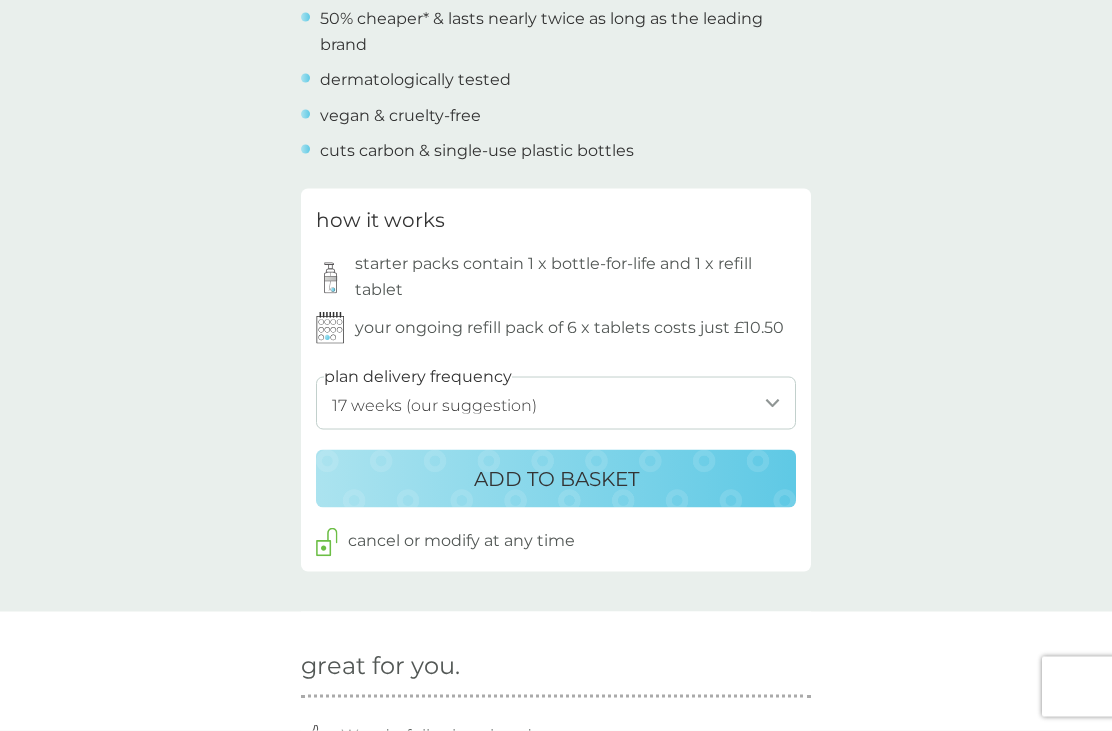 click on "ADD TO BASKET" at bounding box center [556, 479] 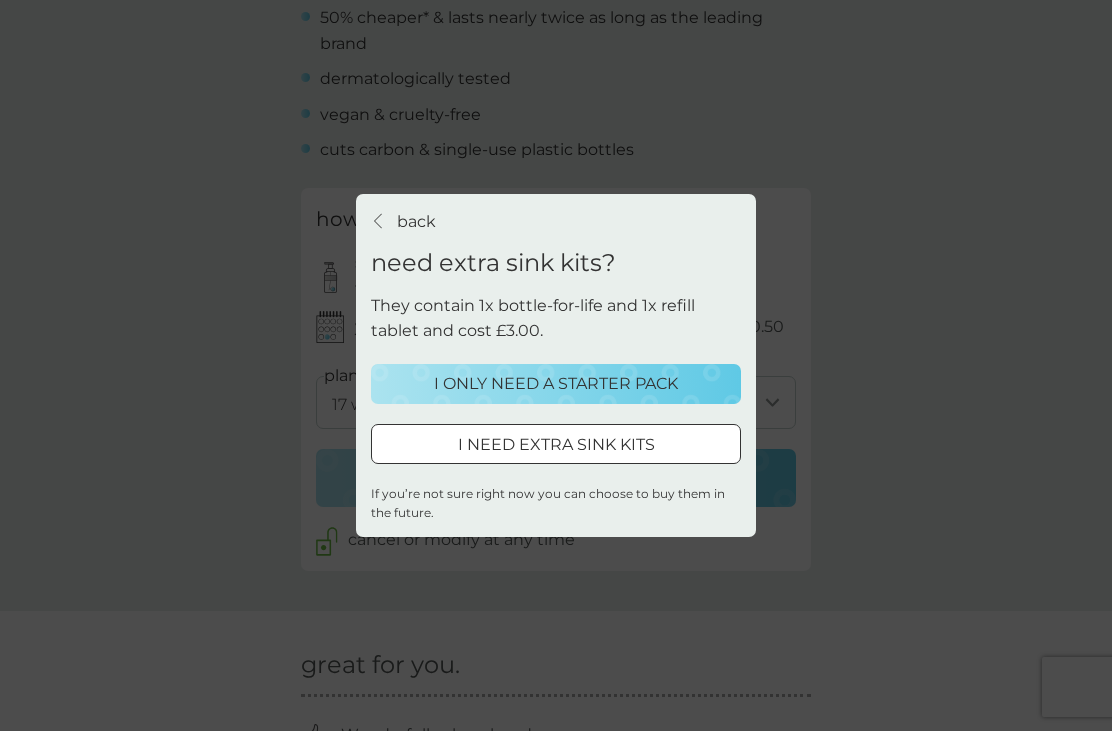 click on "I NEED EXTRA SINK KITS" at bounding box center (556, 445) 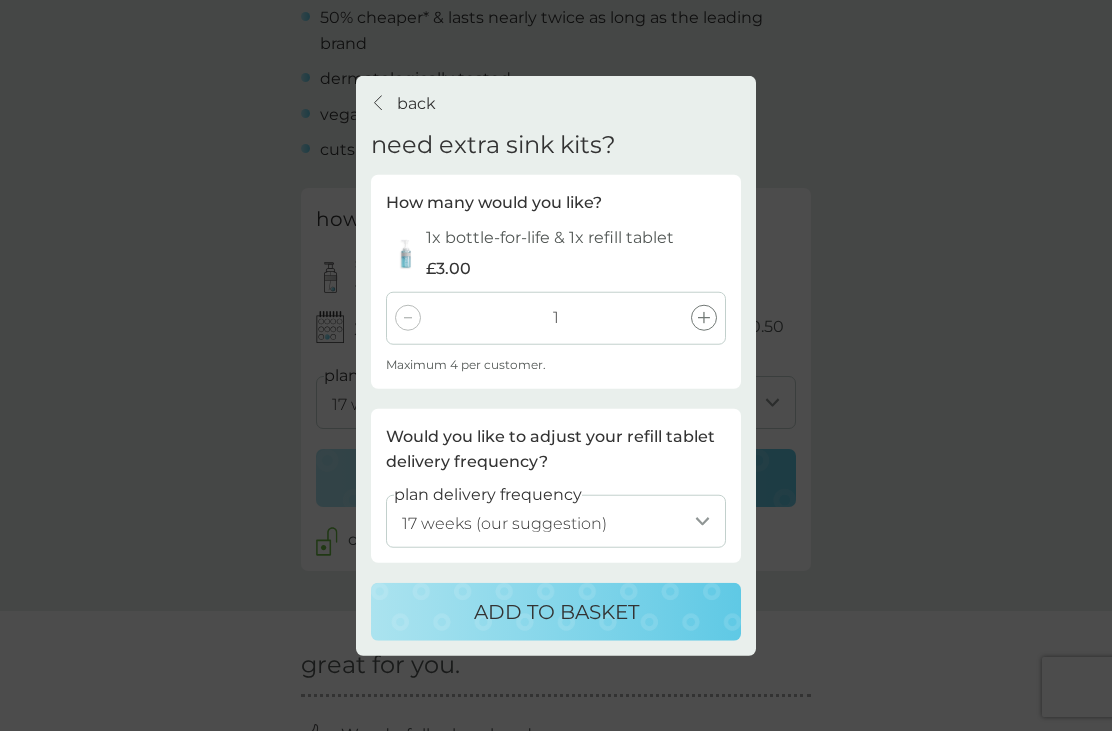 click at bounding box center [704, 318] 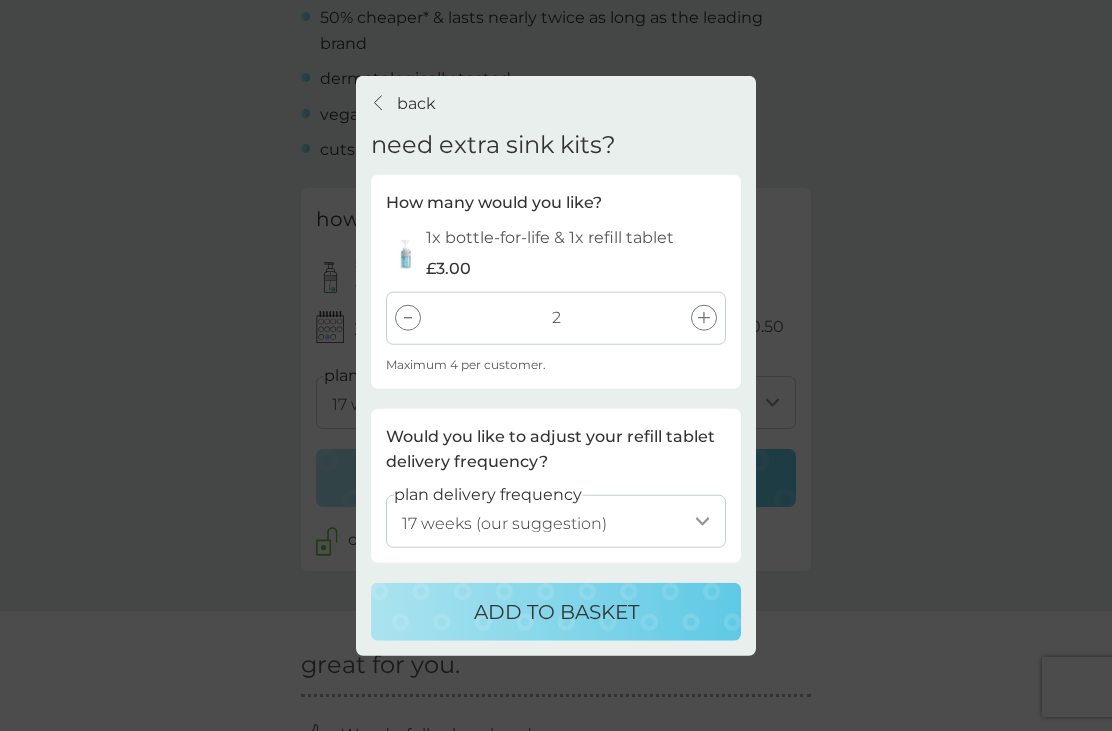 click on "ADD TO BASKET" at bounding box center [556, 612] 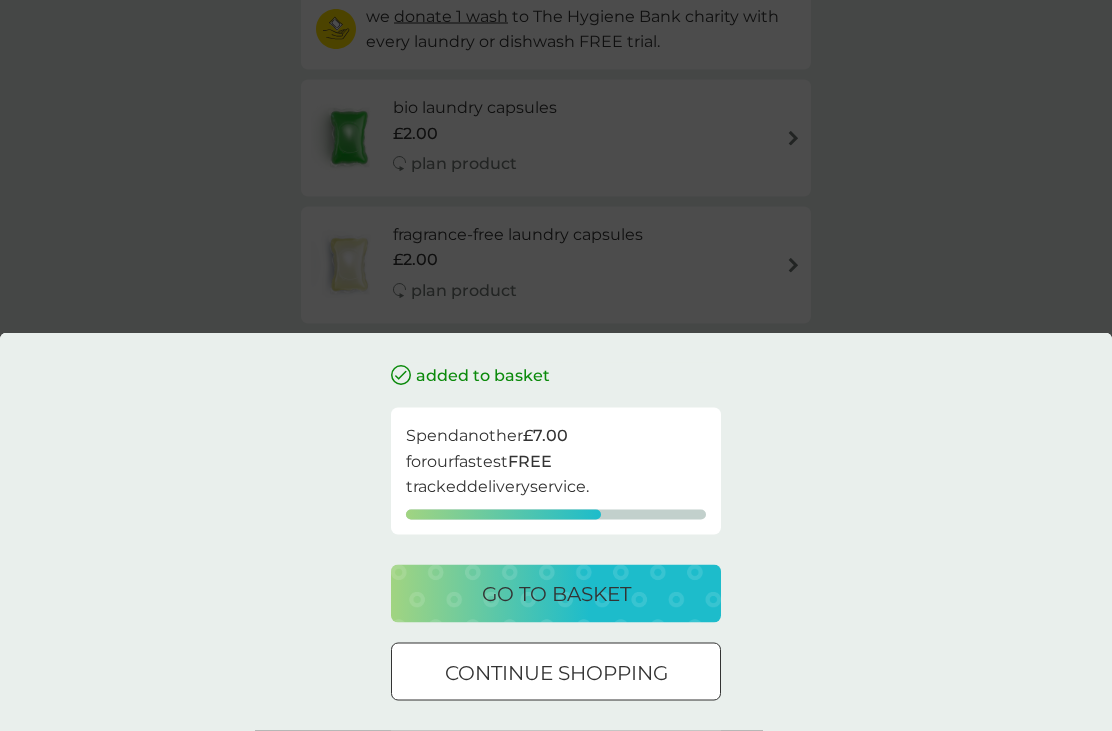 scroll, scrollTop: 250, scrollLeft: 0, axis: vertical 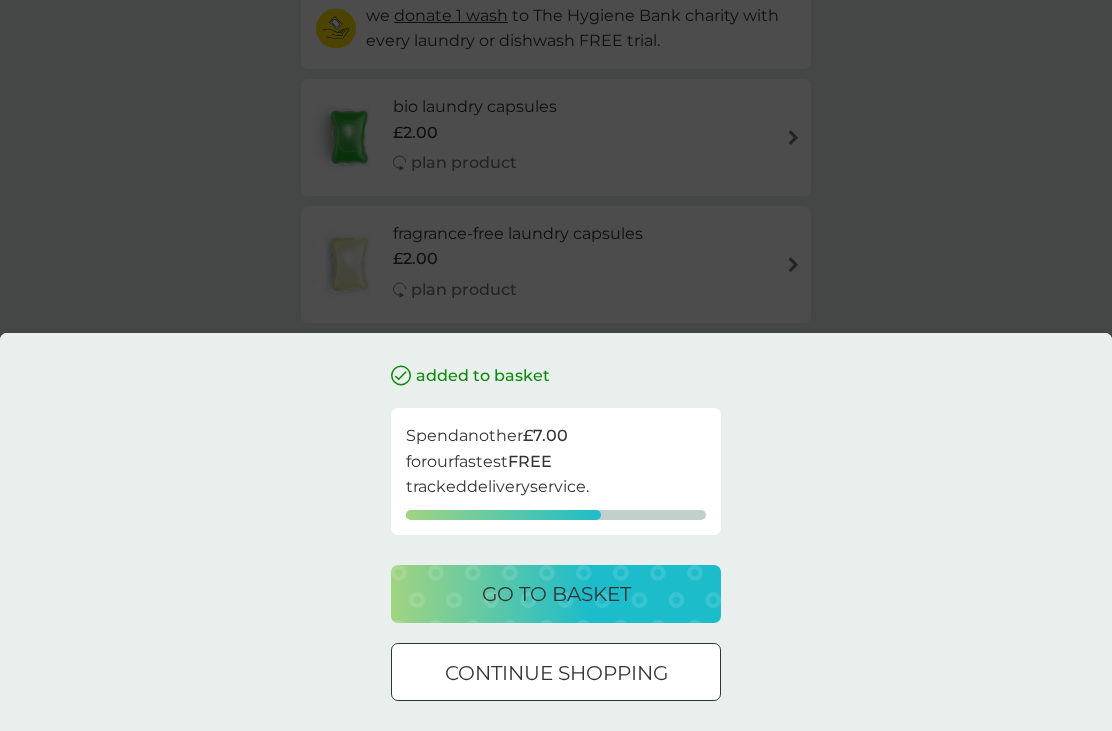 click on "continue shopping" at bounding box center (556, 673) 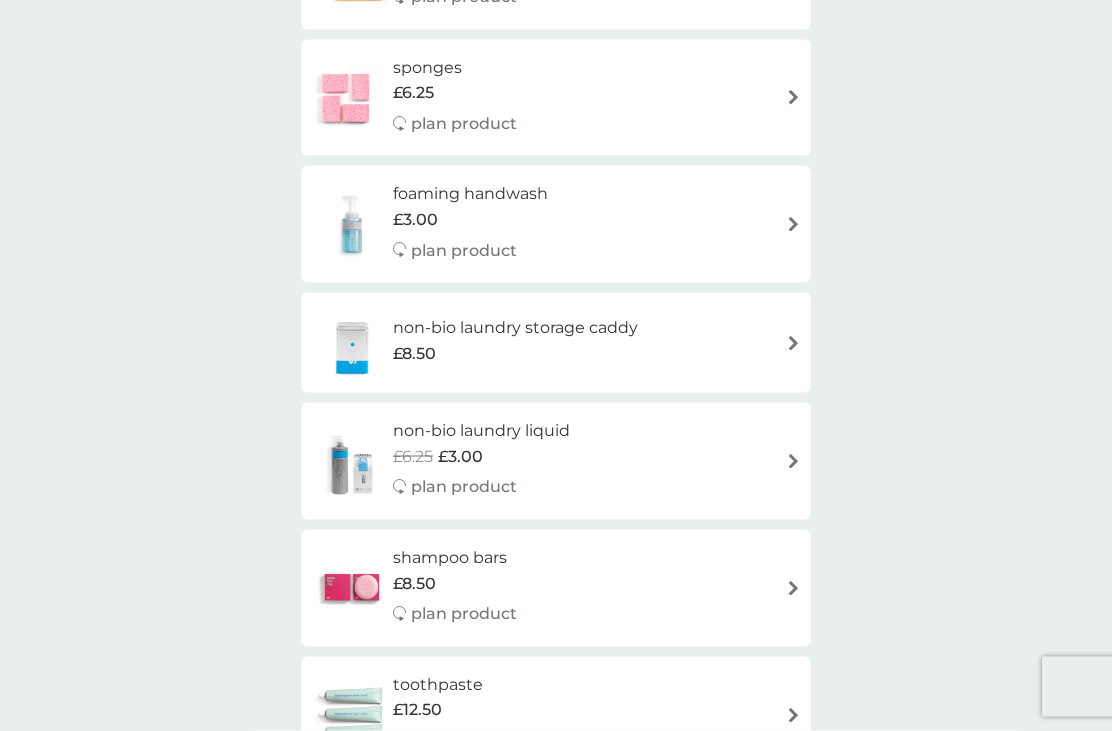 scroll, scrollTop: 1795, scrollLeft: 0, axis: vertical 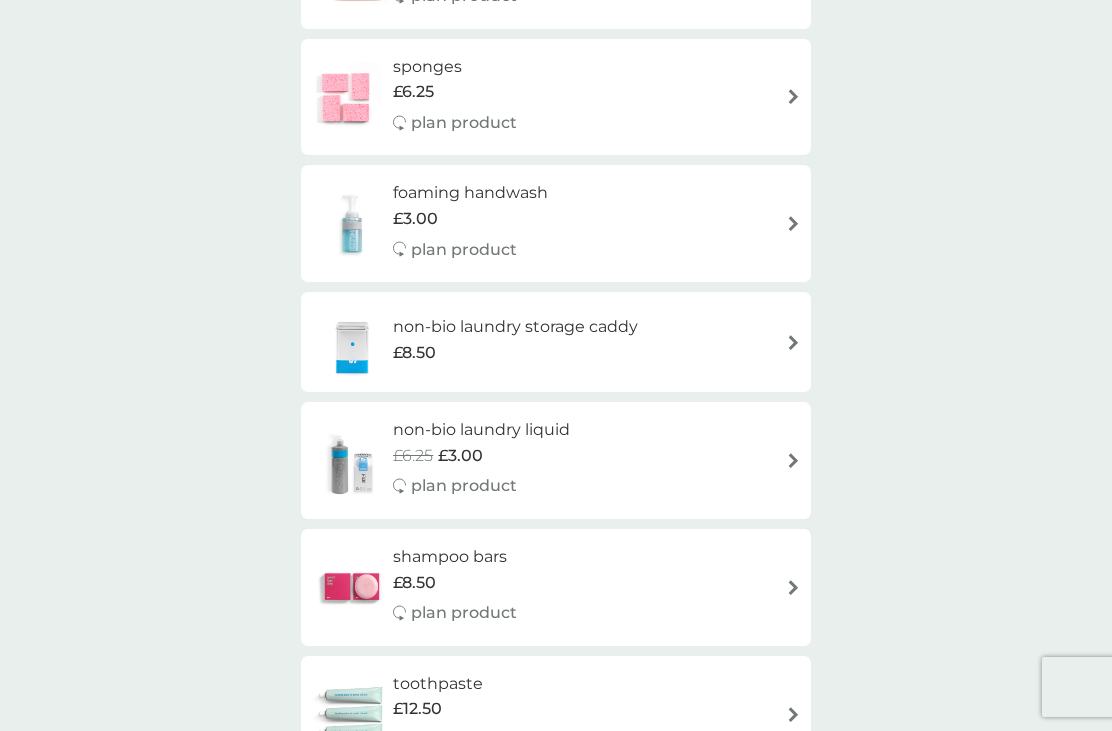 click on "foaming handwash £3.00 plan product" at bounding box center (480, 223) 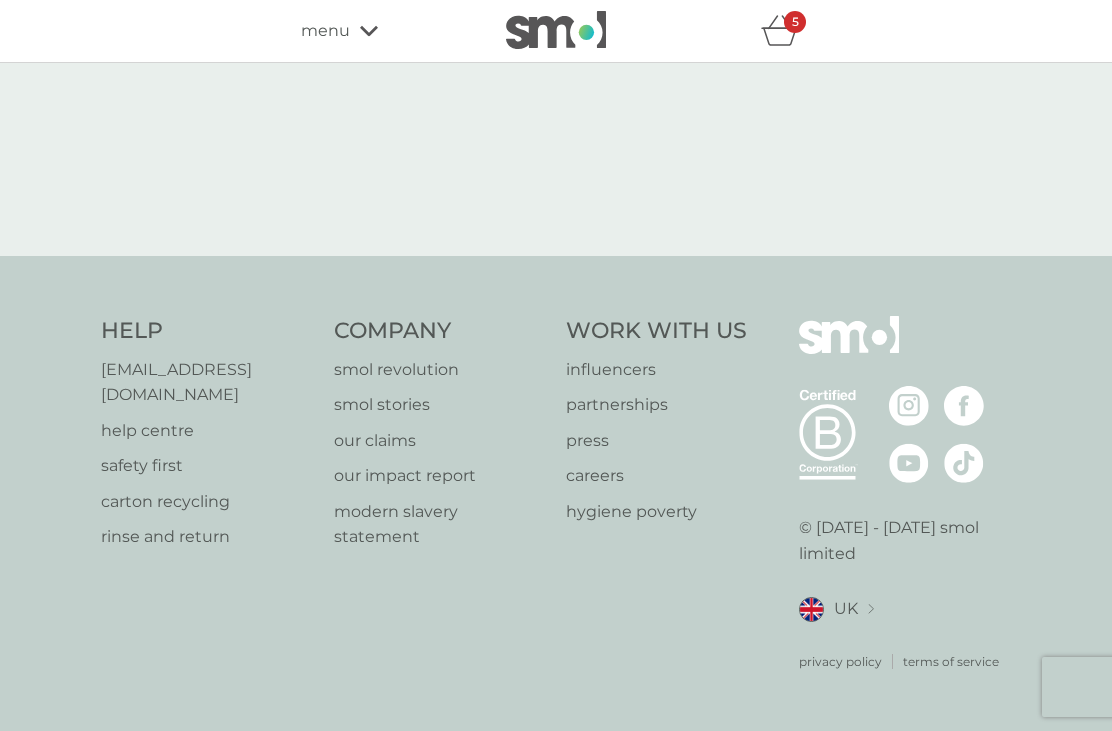 select on "119" 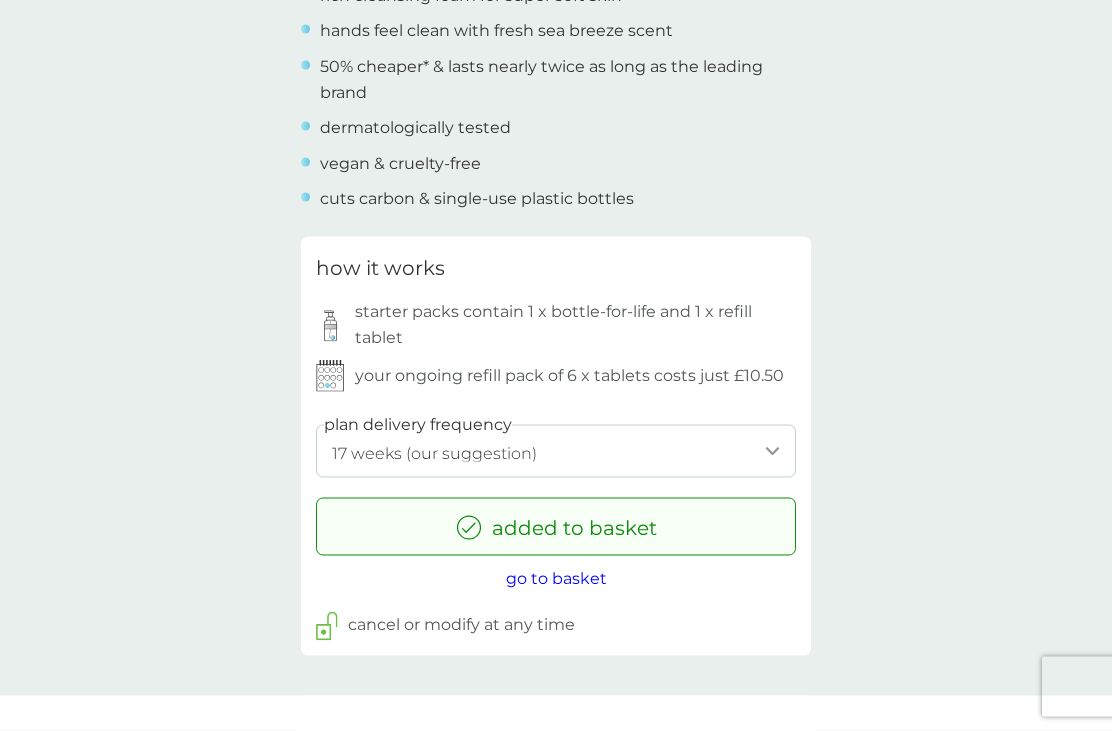 scroll, scrollTop: 871, scrollLeft: 0, axis: vertical 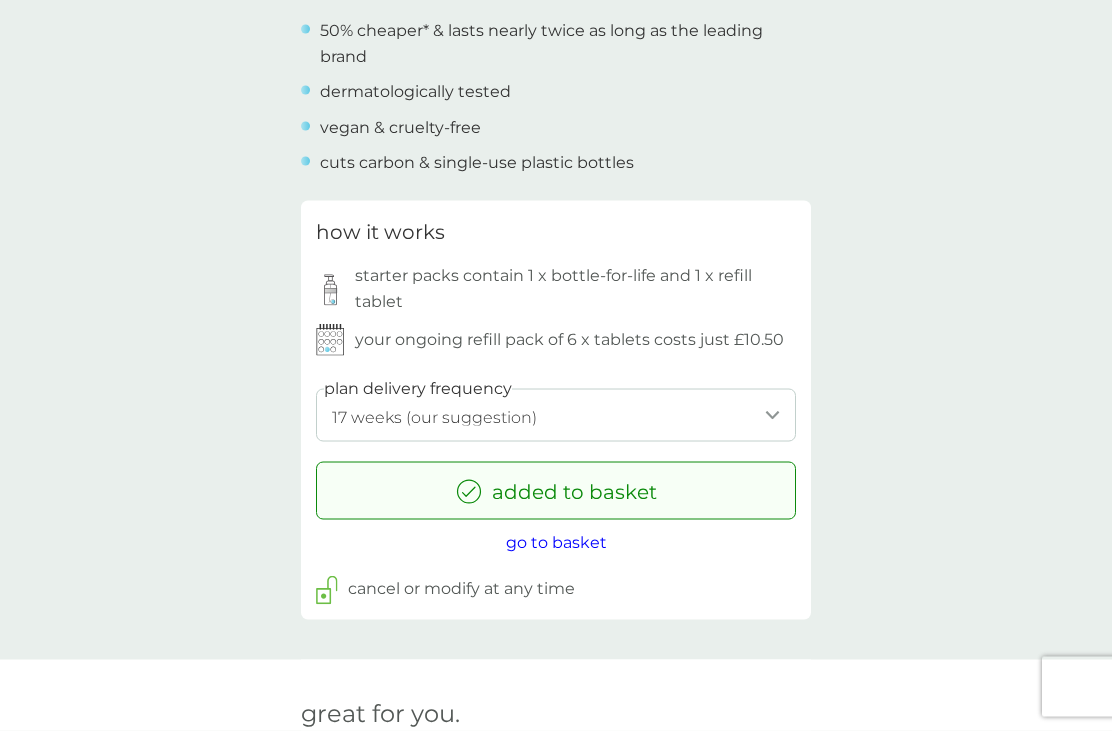 click on "go to basket" at bounding box center (556, 542) 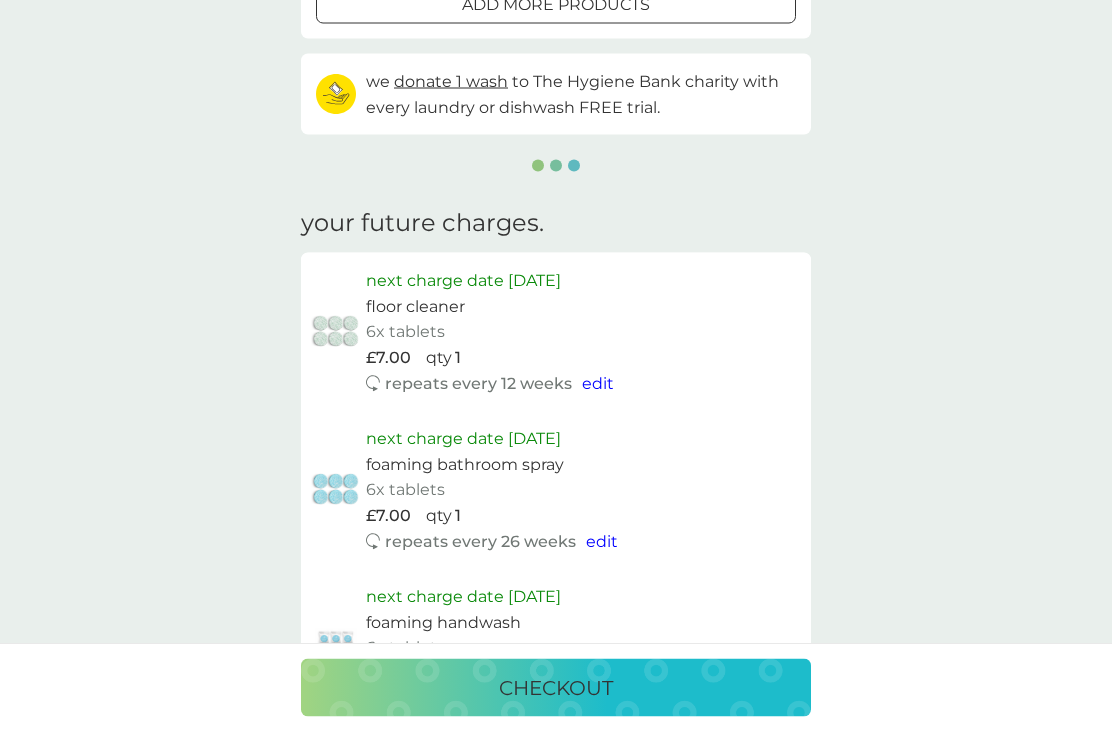 scroll, scrollTop: 0, scrollLeft: 0, axis: both 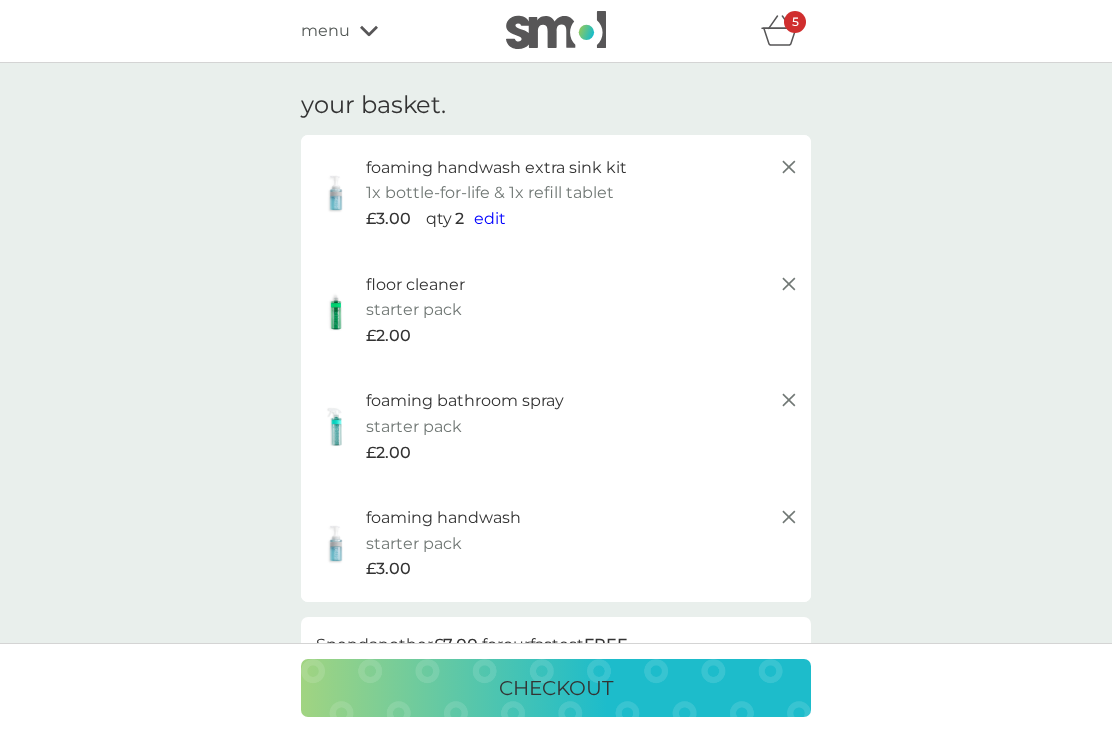 click on "edit" at bounding box center [490, 218] 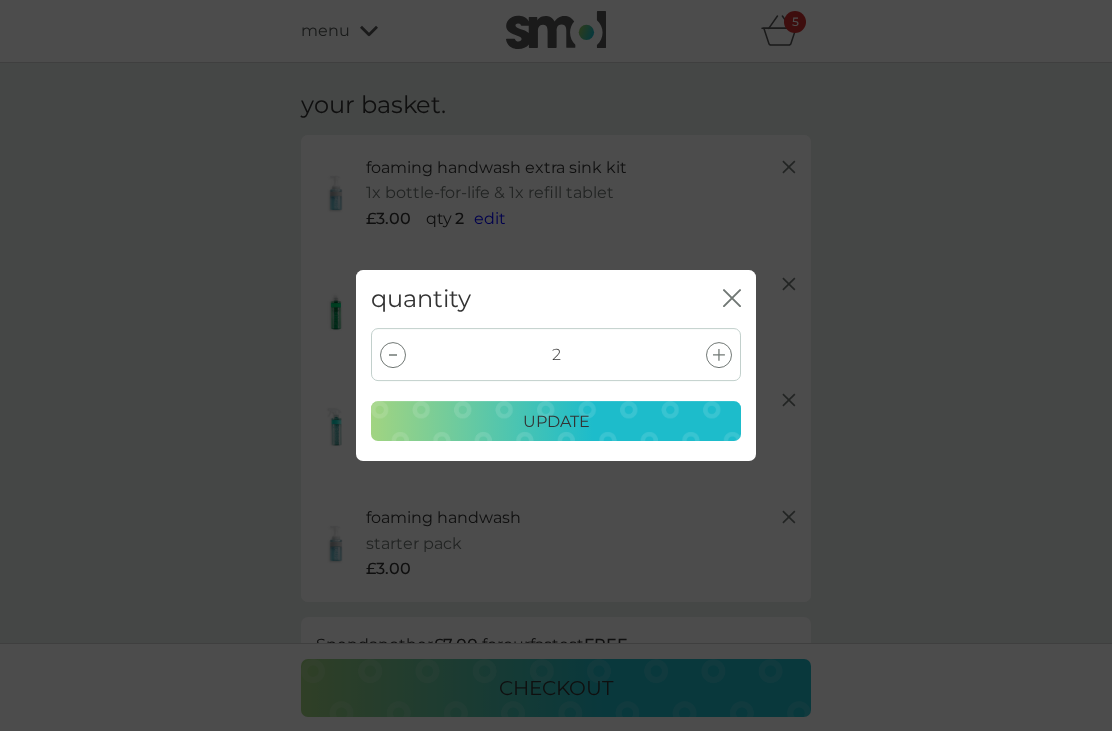 click 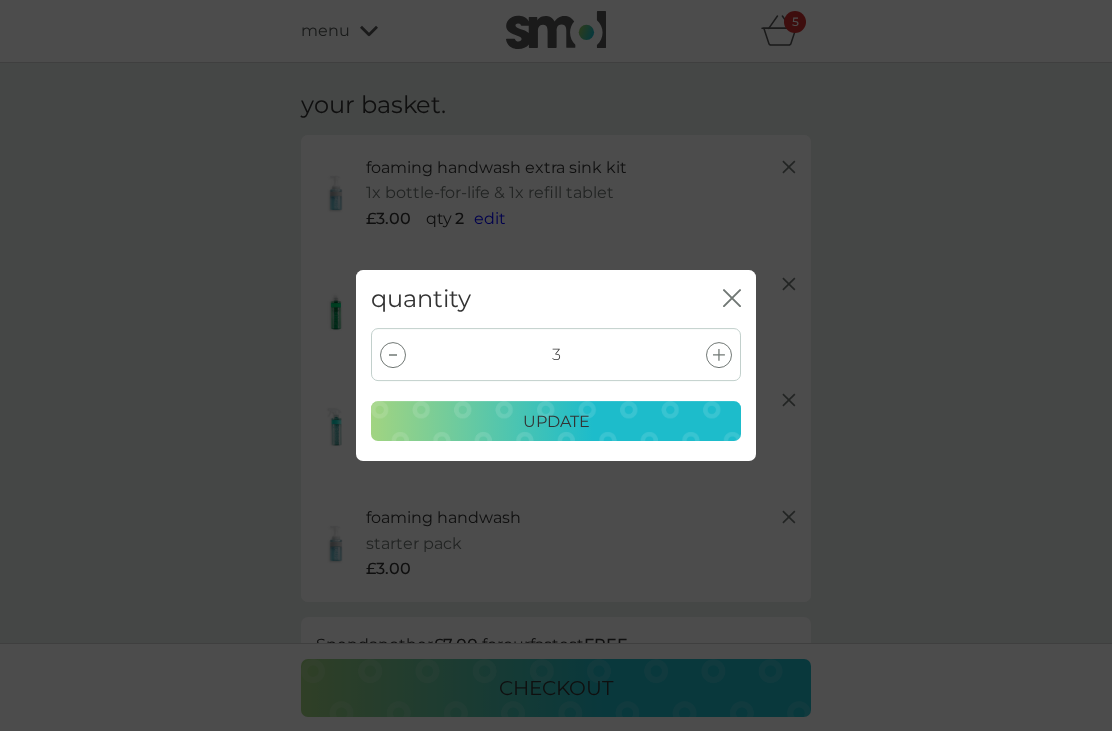 click on "update" at bounding box center (556, 421) 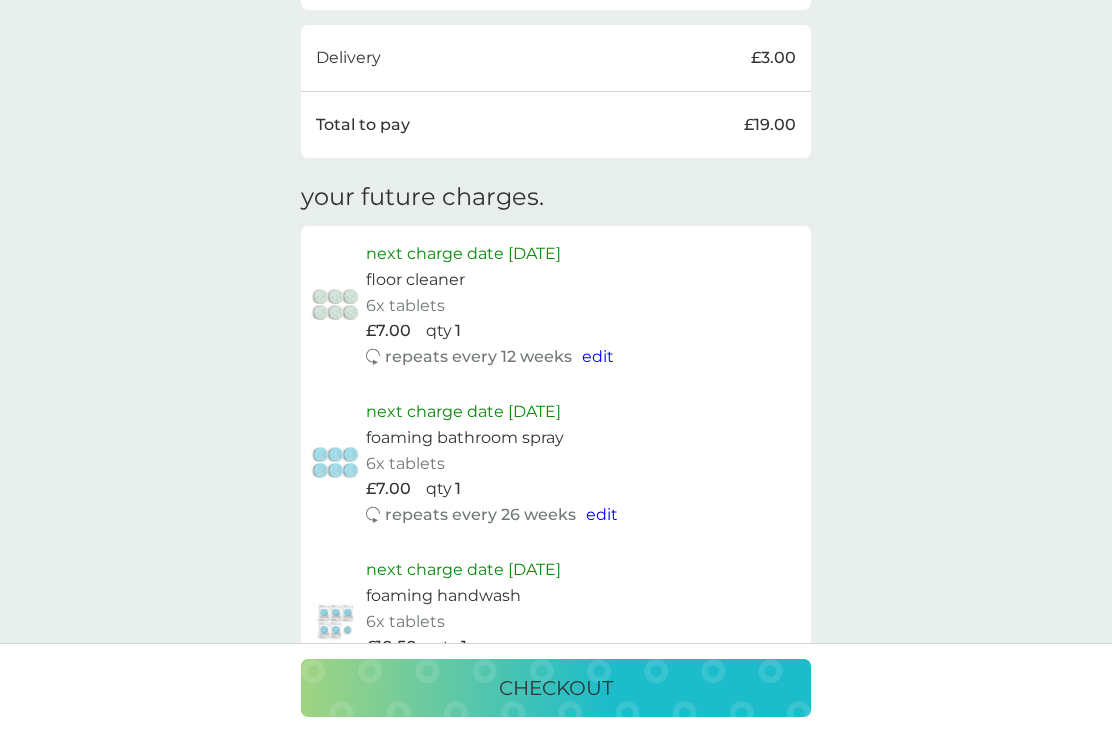scroll, scrollTop: 987, scrollLeft: 0, axis: vertical 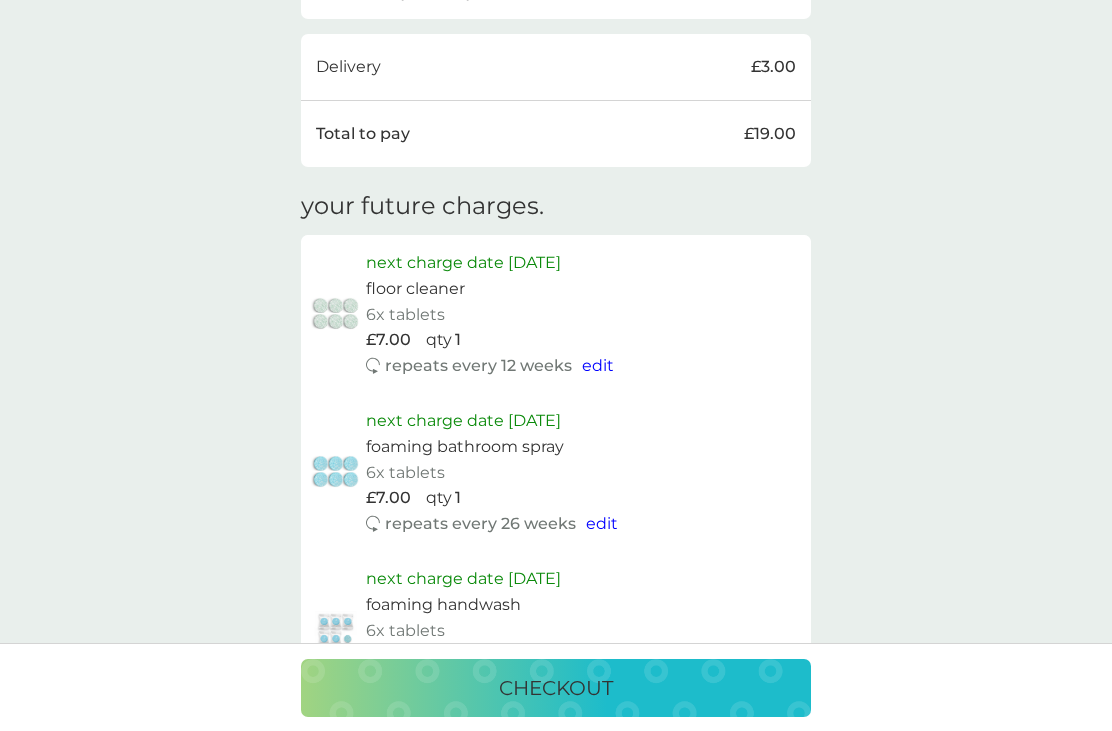 click on "edit" at bounding box center [598, 365] 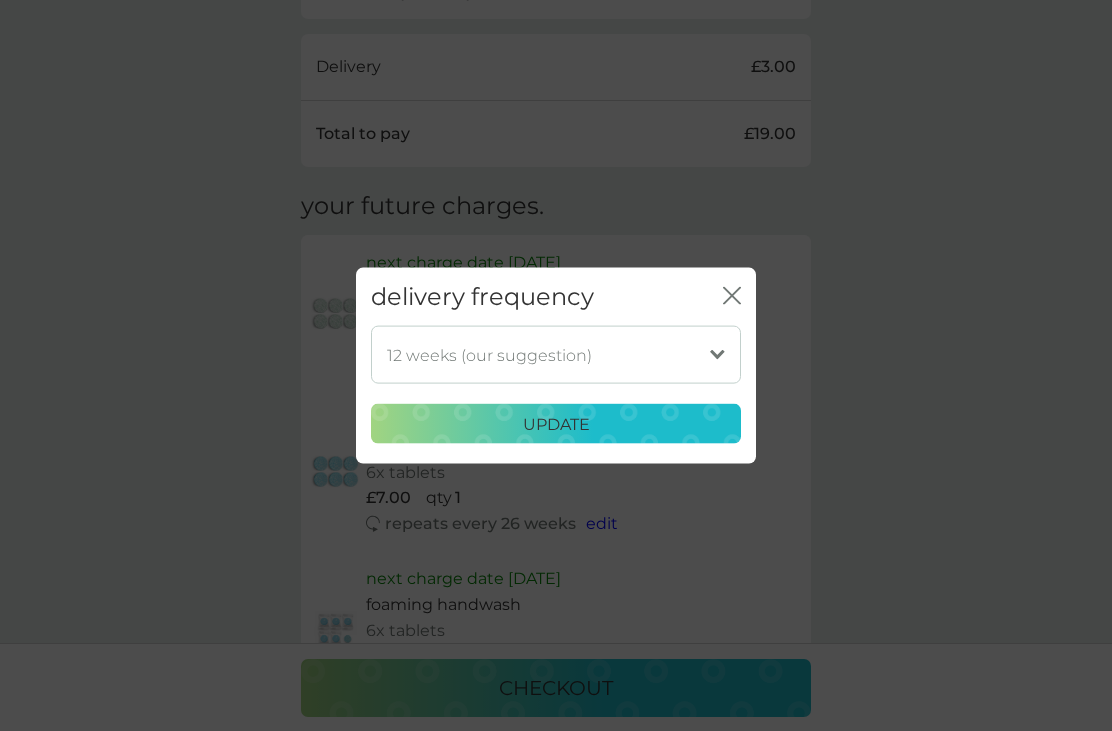 click on "1 week  2 weeks  3 weeks  4 weeks  5 weeks  6 weeks  7 weeks  8 weeks  9 weeks  10 weeks  11 weeks  12 weeks (our suggestion) 13 weeks  14 weeks  15 weeks  16 weeks  17 weeks  18 weeks  19 weeks  20 weeks  21 weeks  22 weeks  23 weeks  24 weeks  25 weeks  26 weeks" at bounding box center (556, 355) 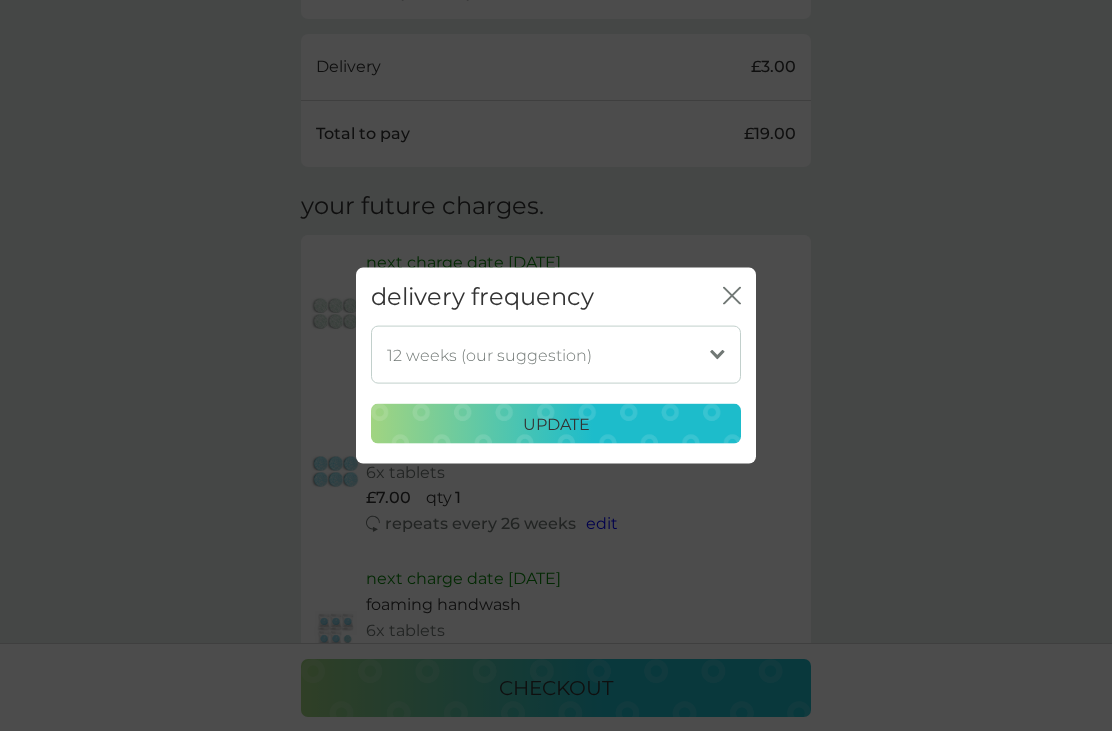 select on "182" 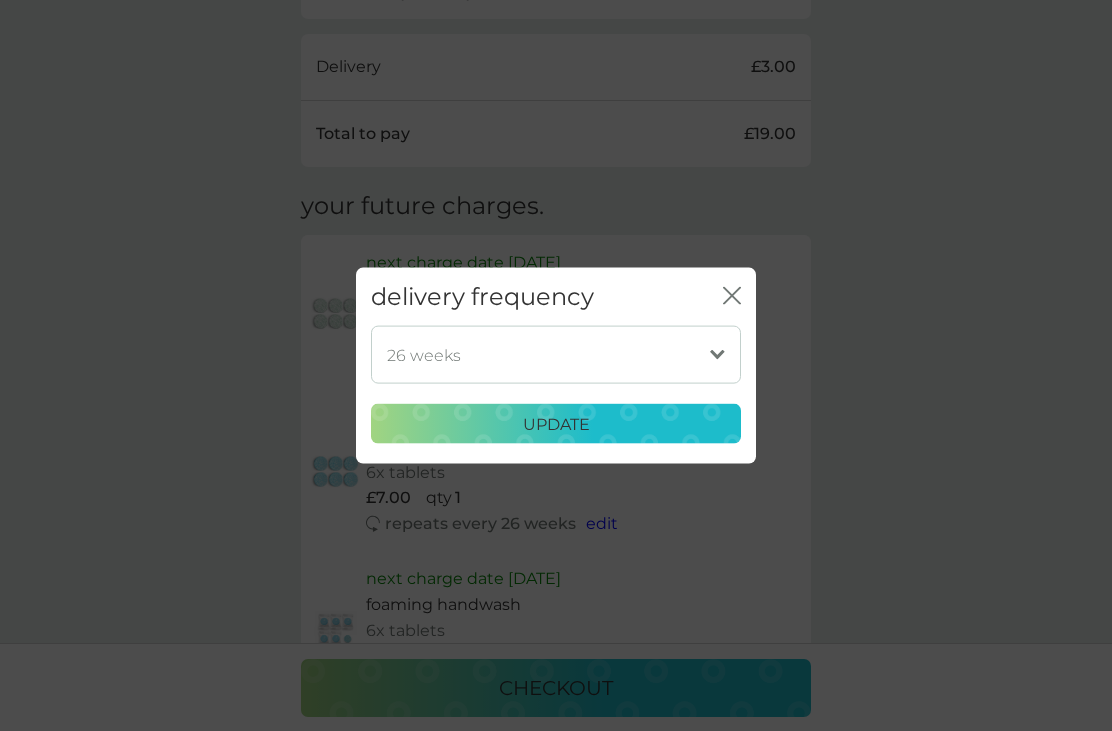 click on "update" at bounding box center [556, 424] 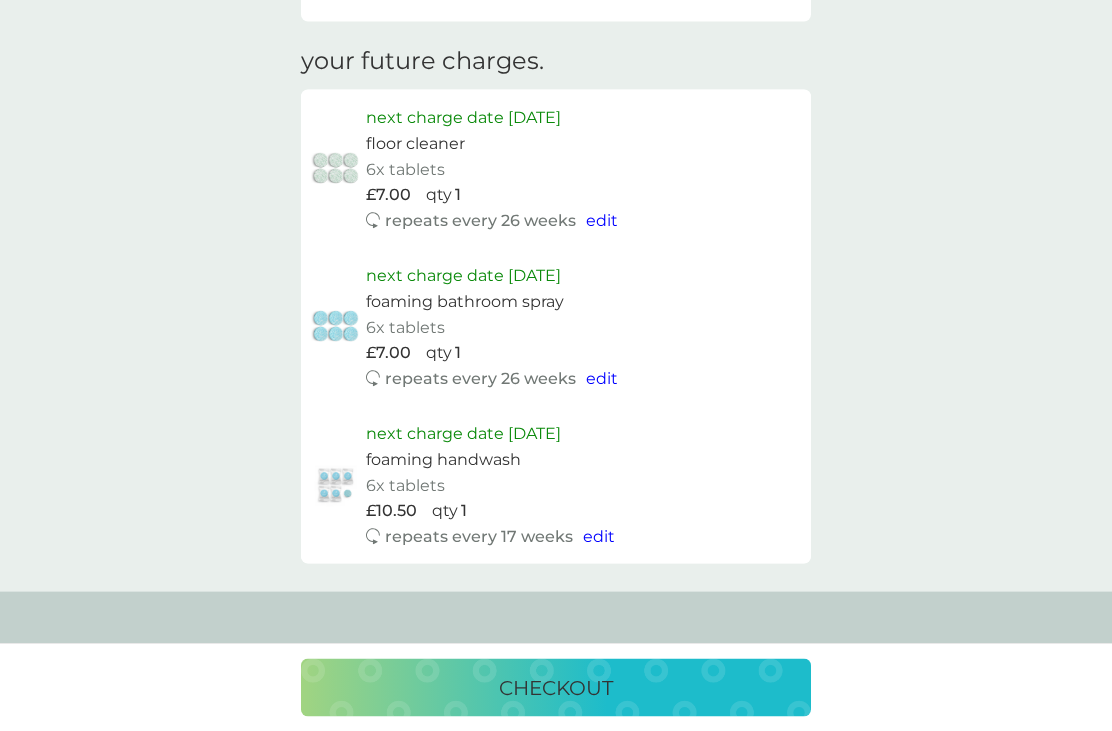 scroll, scrollTop: 1190, scrollLeft: 0, axis: vertical 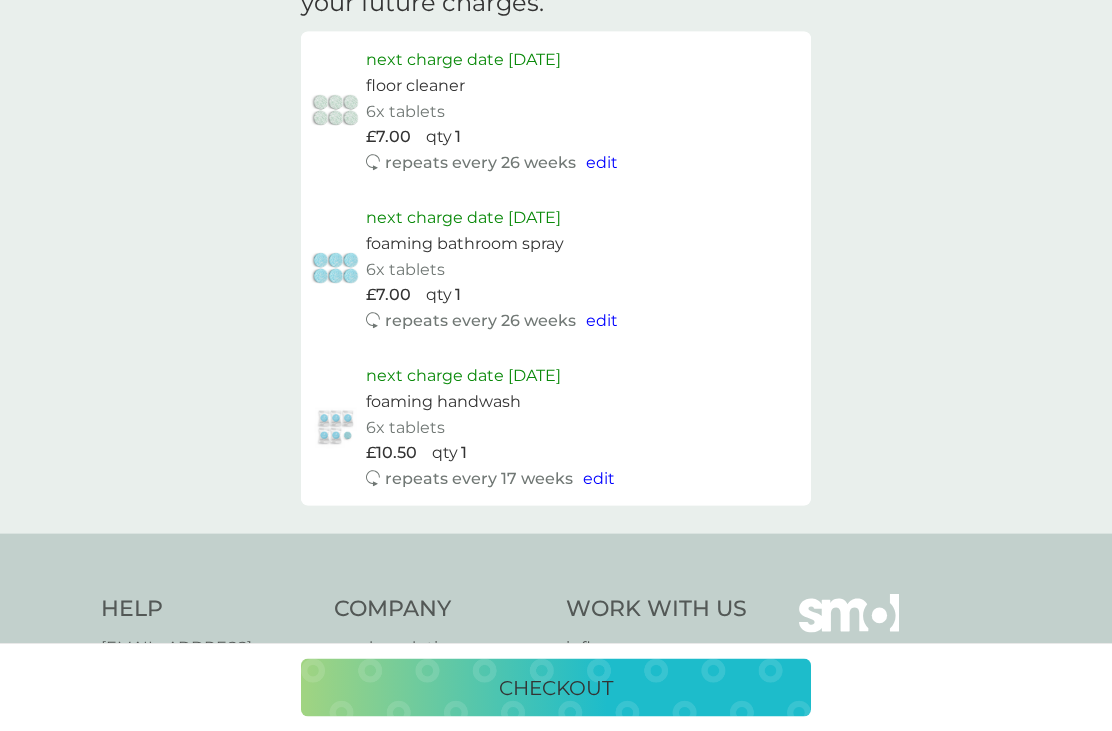 click on "checkout" at bounding box center [556, 688] 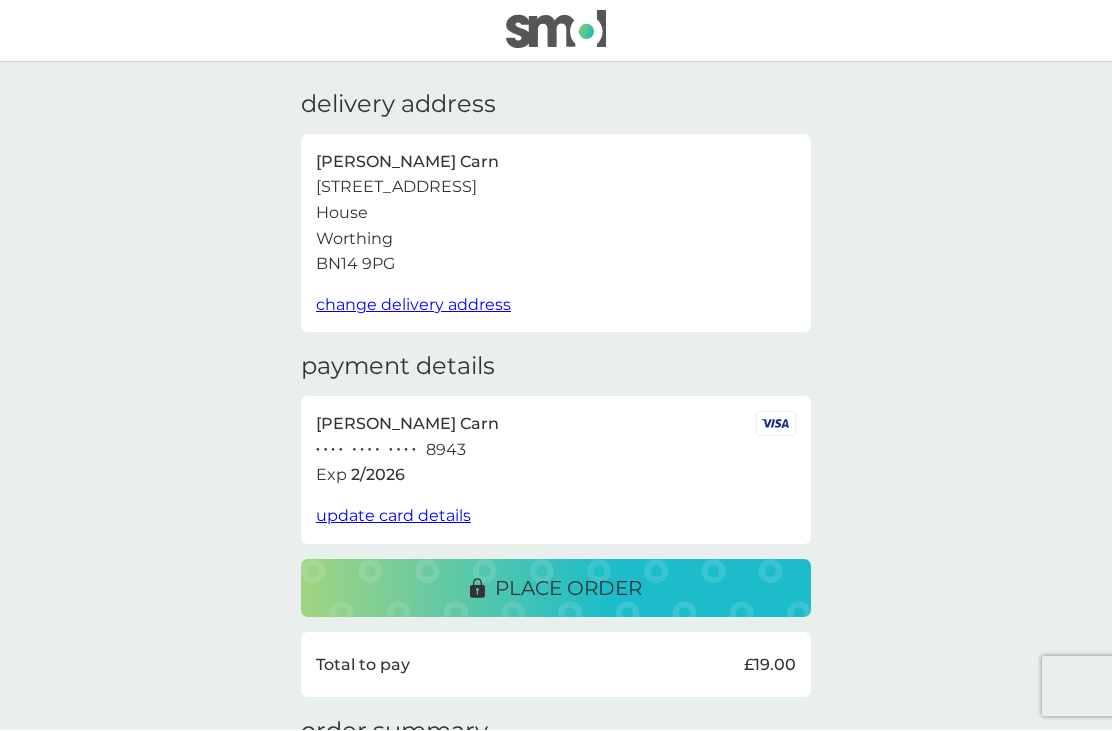 scroll, scrollTop: 1, scrollLeft: 0, axis: vertical 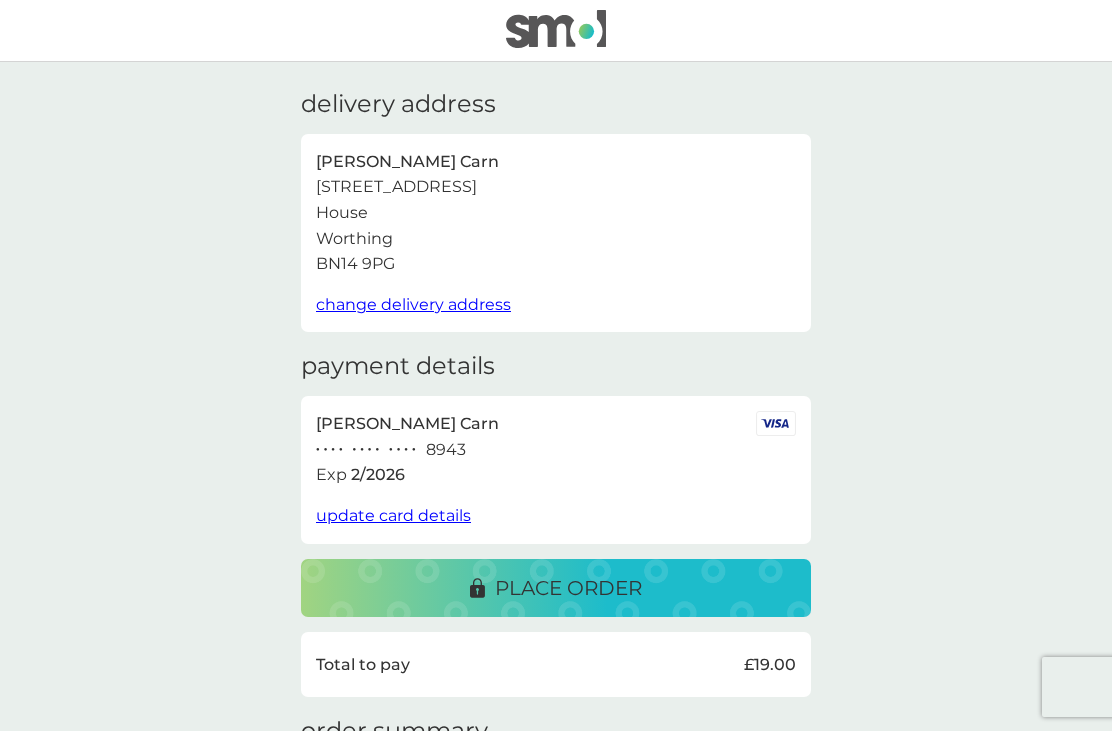 click on "place order" at bounding box center (568, 588) 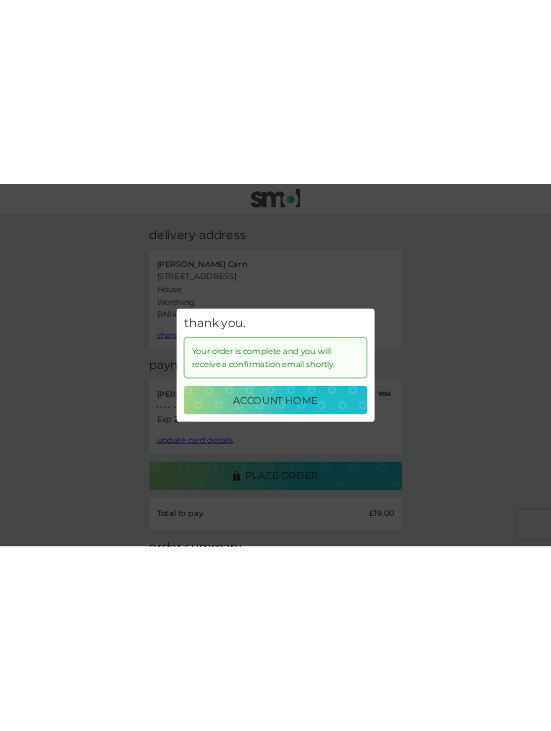 scroll, scrollTop: 0, scrollLeft: 0, axis: both 